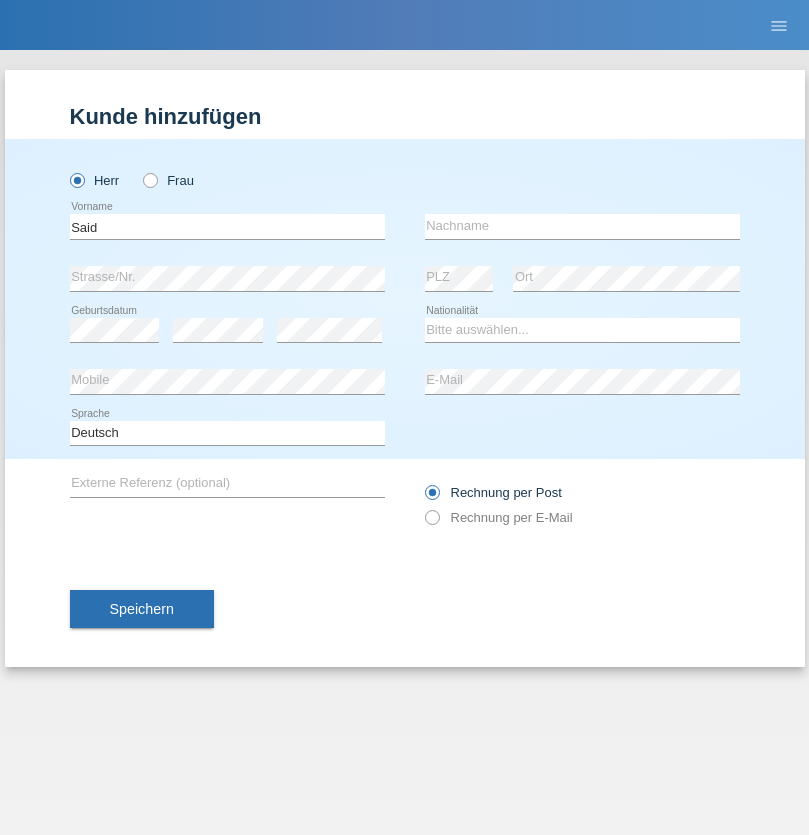 scroll, scrollTop: 0, scrollLeft: 0, axis: both 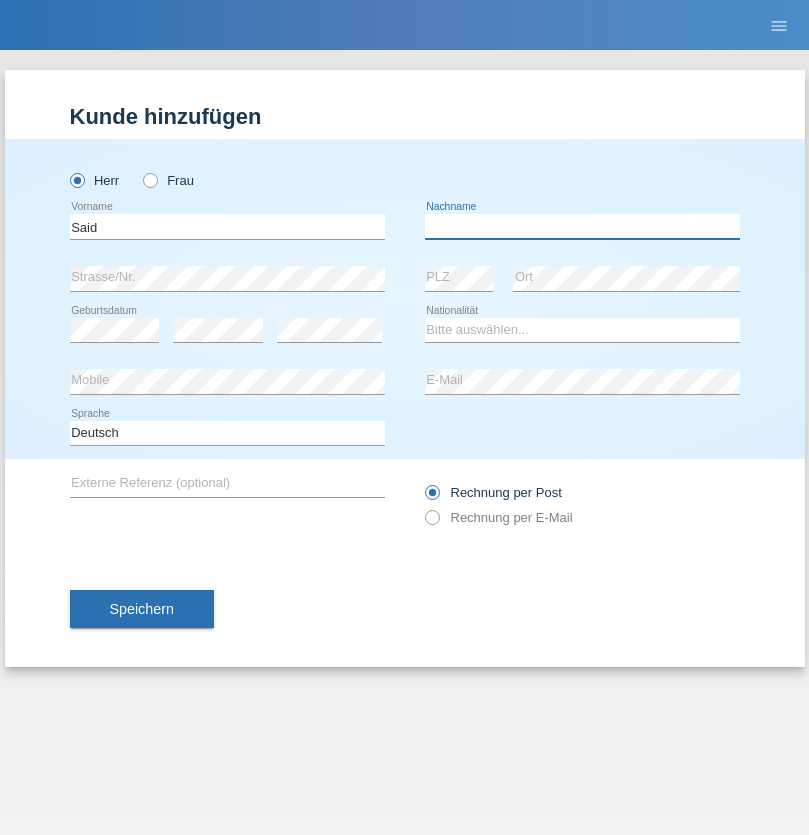 click at bounding box center [582, 226] 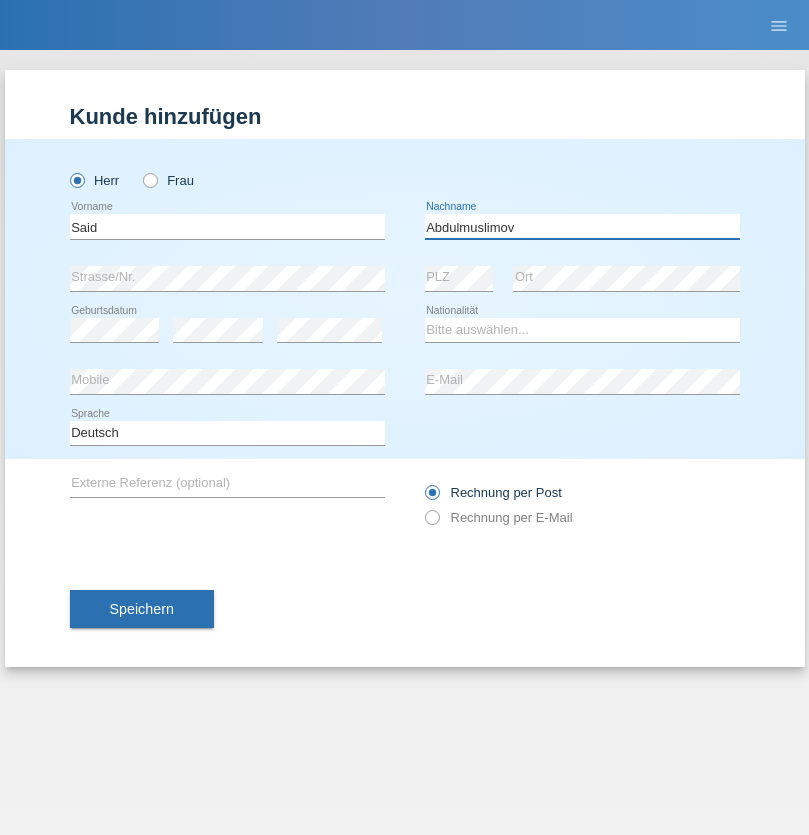 type on "Abdulmuslimov" 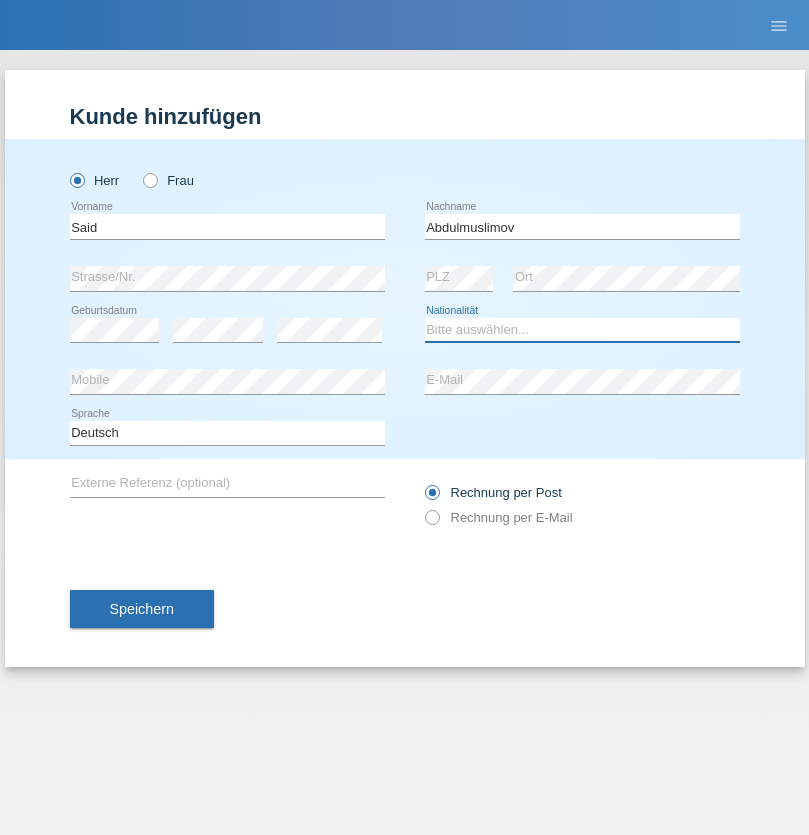 select on "RU" 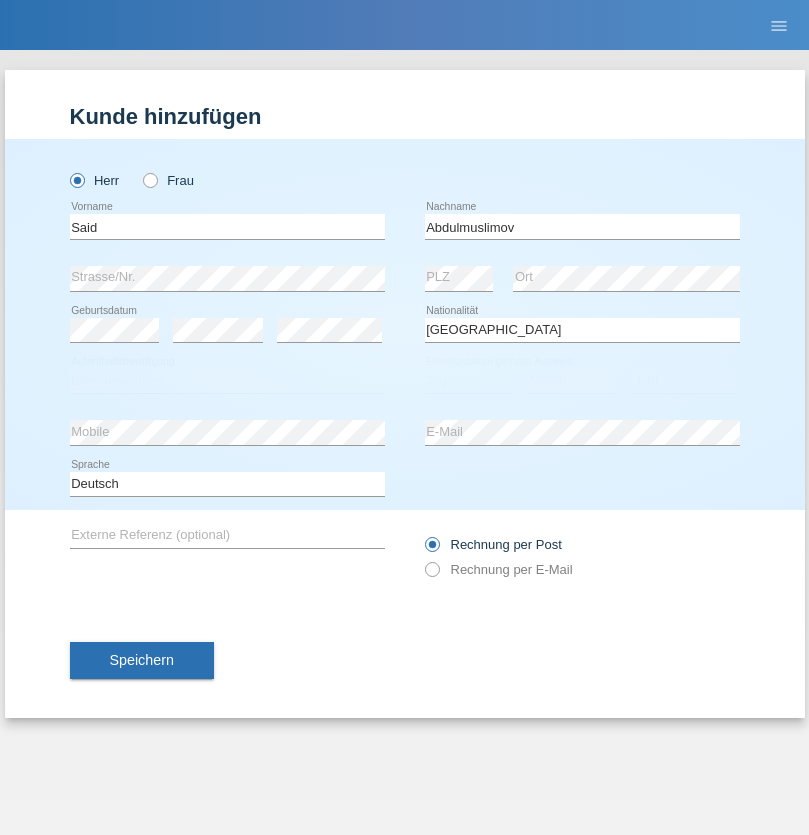 select on "C" 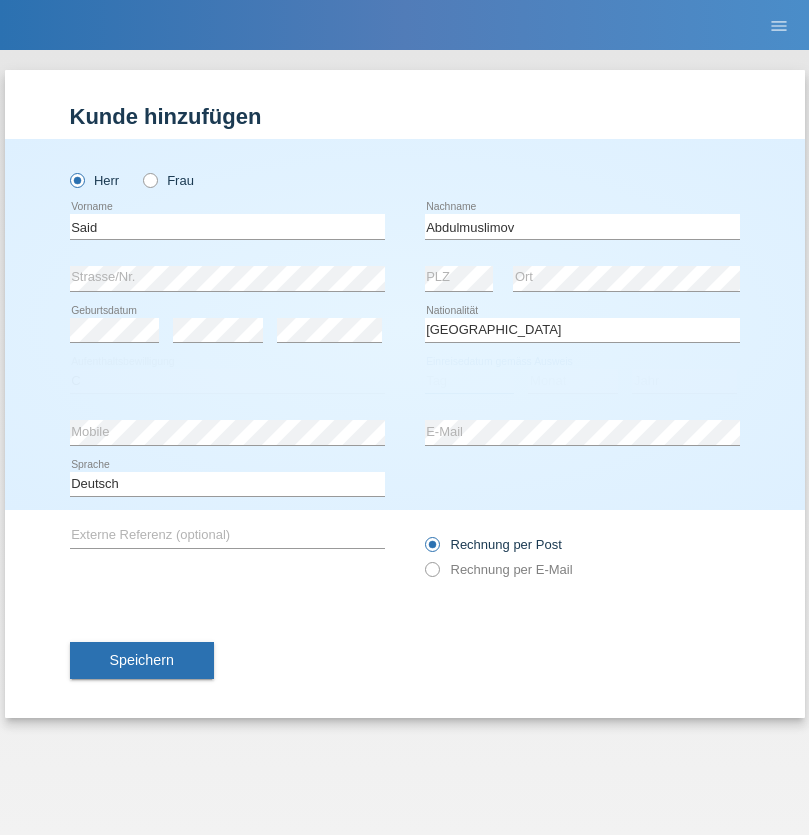 select on "09" 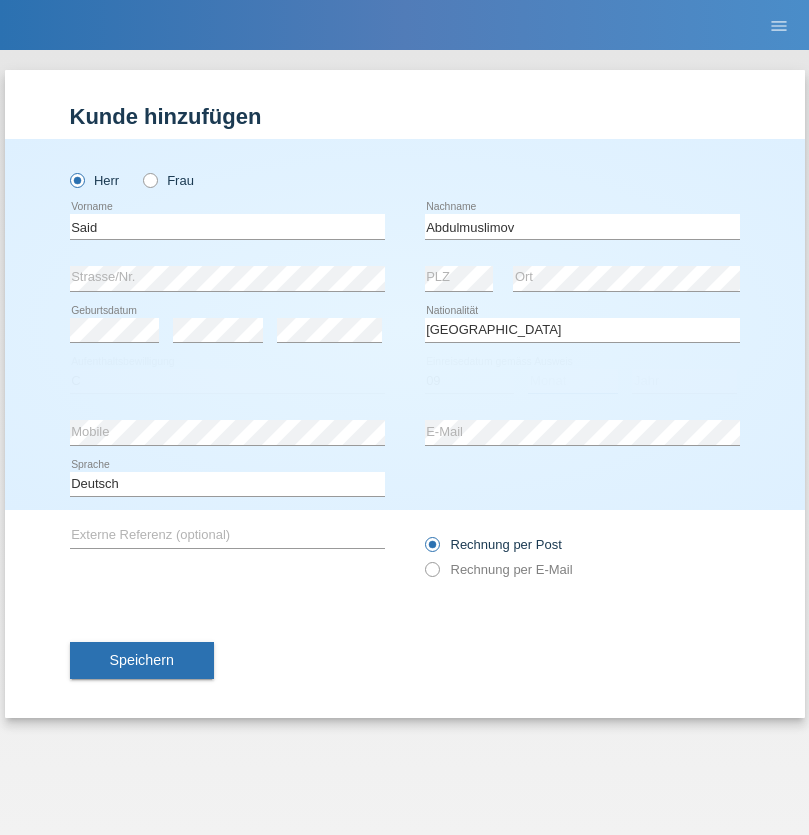 select on "09" 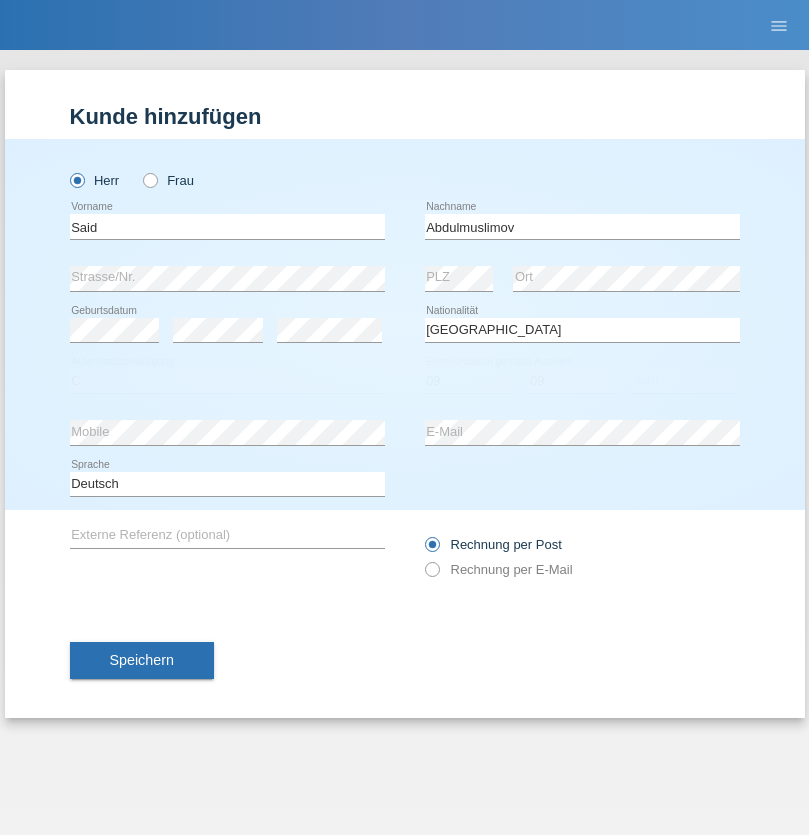 select on "1991" 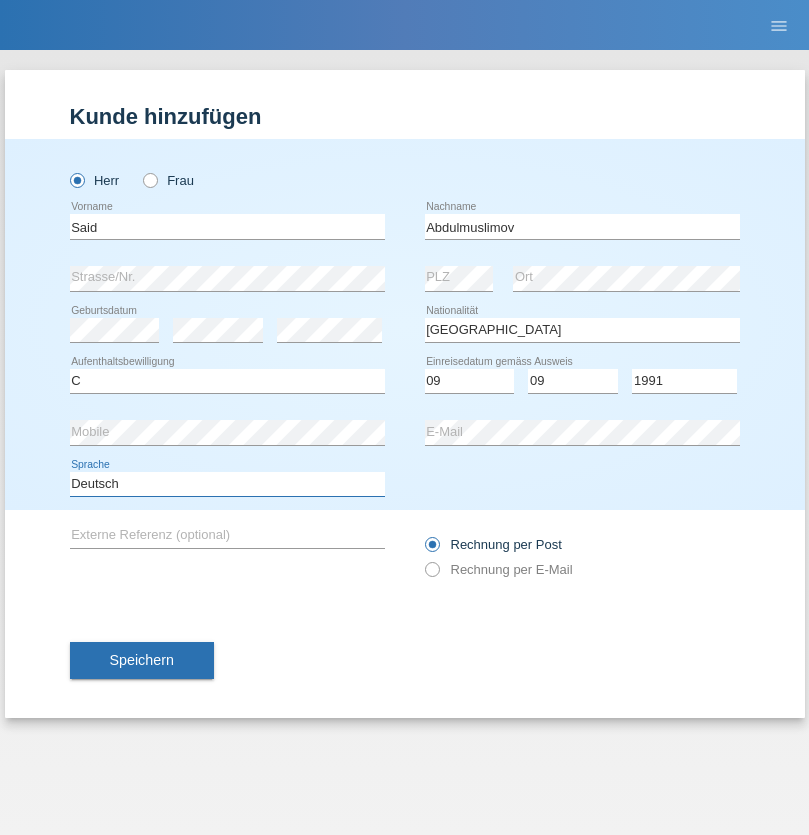 select on "en" 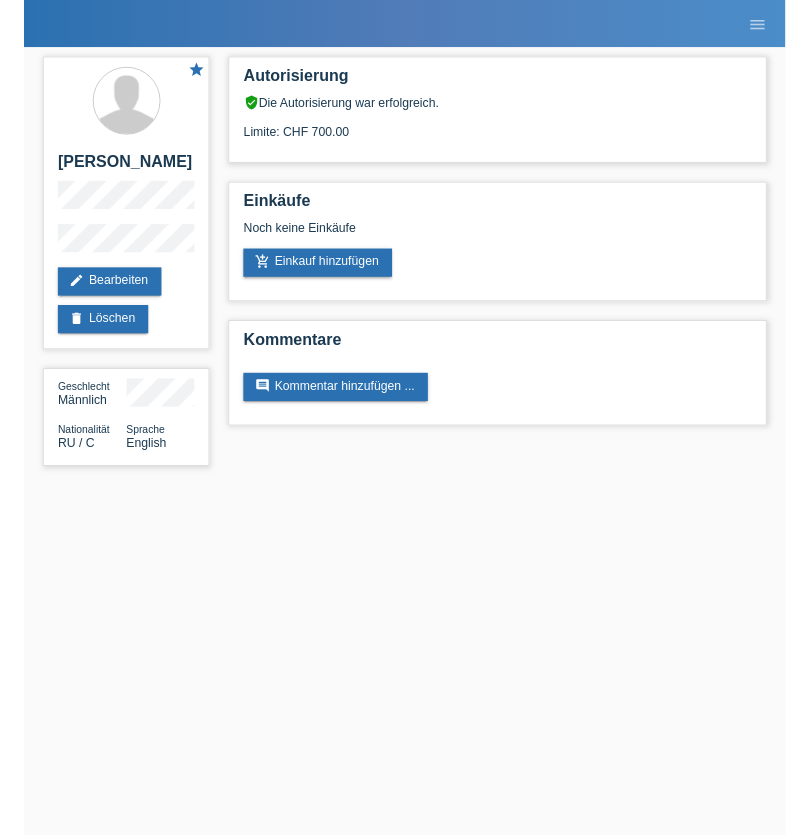 scroll, scrollTop: 0, scrollLeft: 0, axis: both 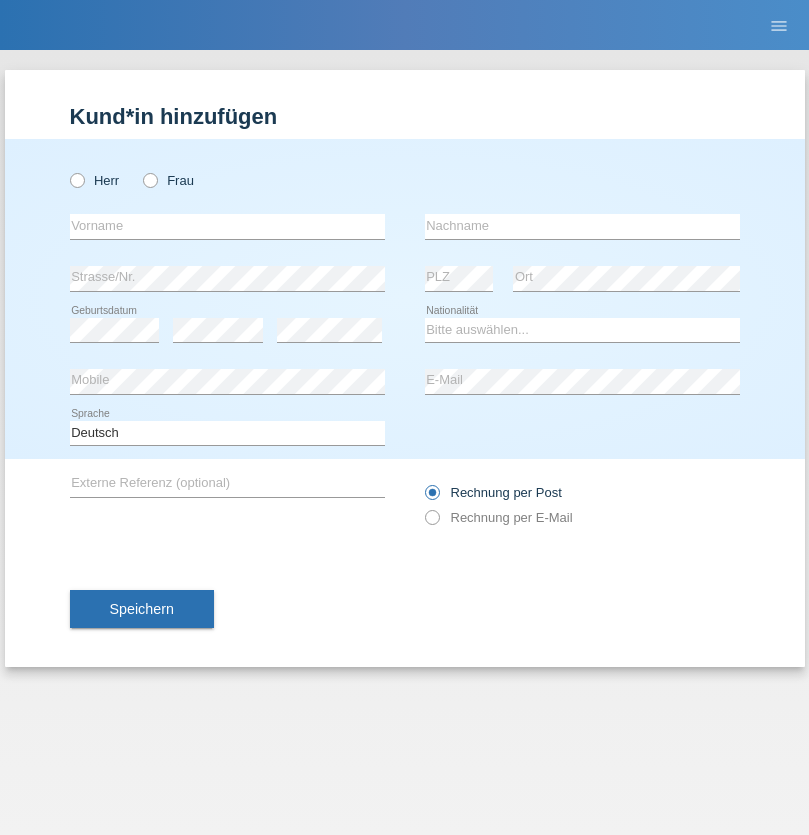 radio on "true" 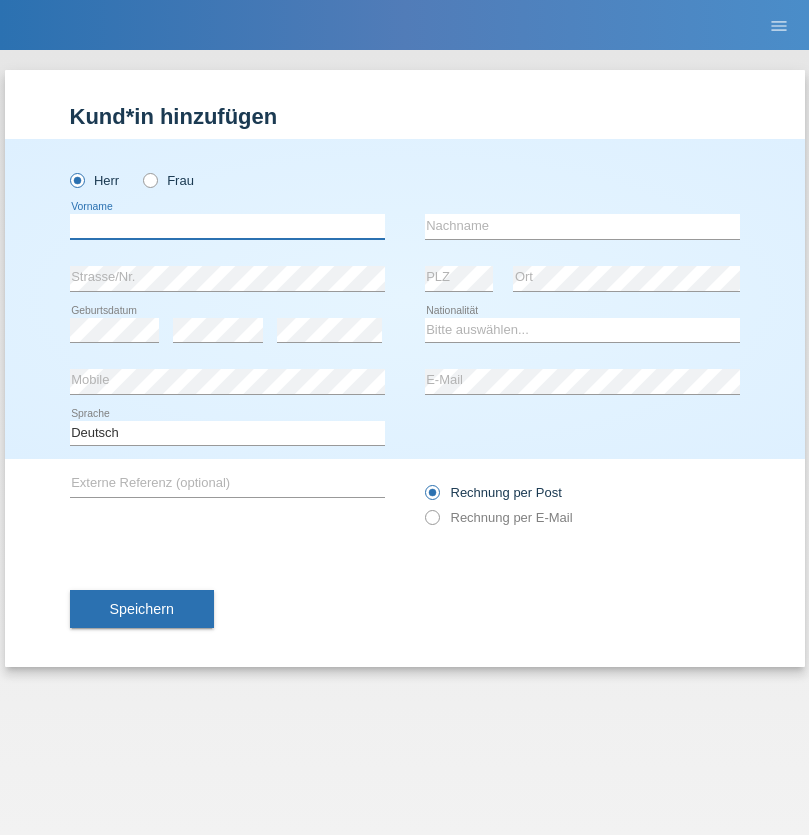 click at bounding box center [227, 226] 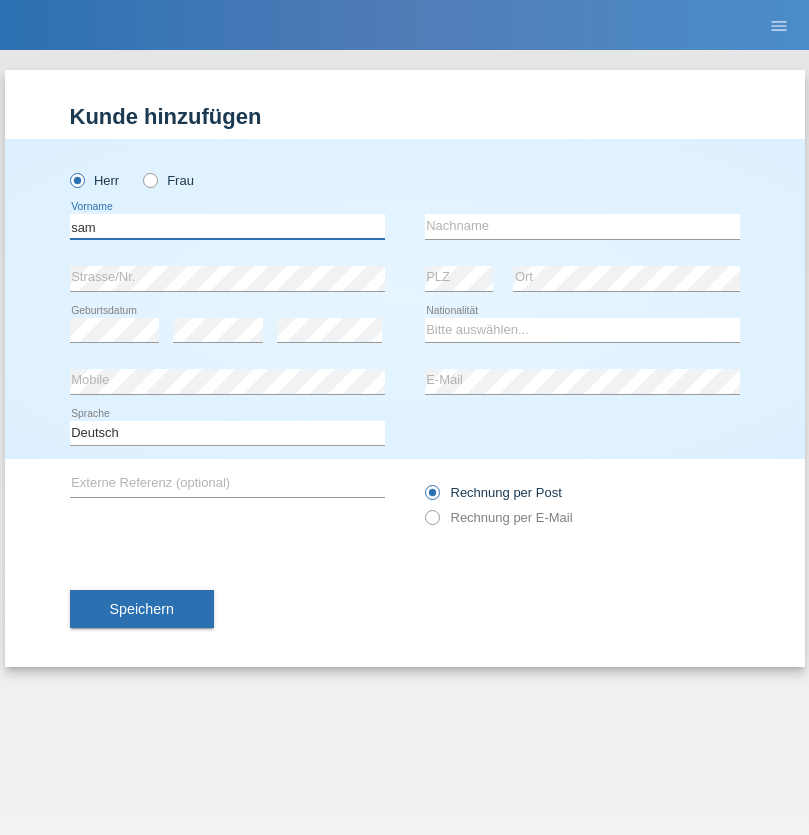 type on "sam" 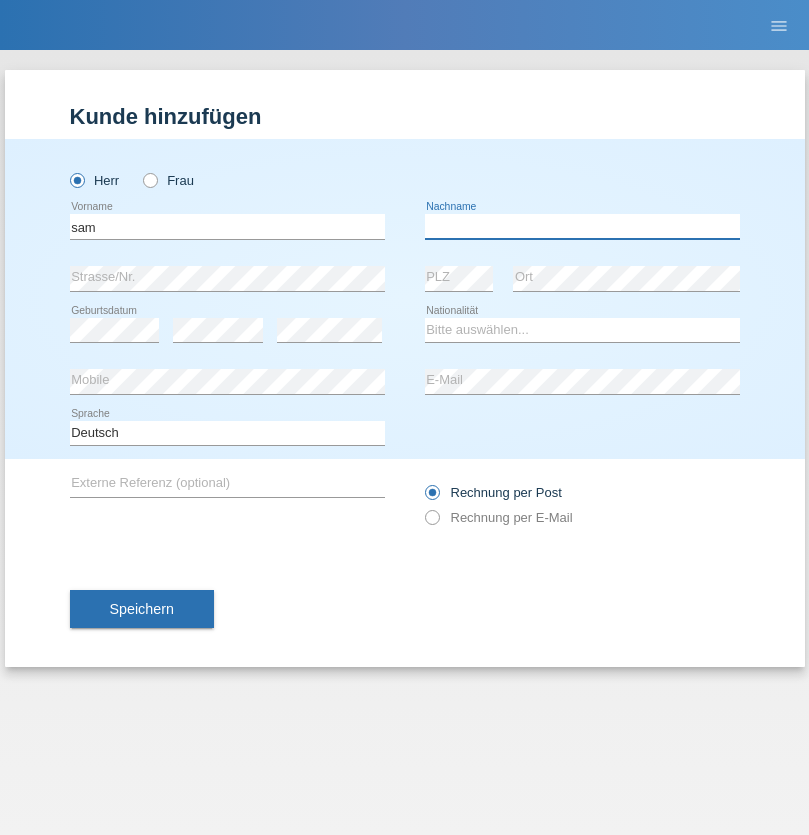 click at bounding box center (582, 226) 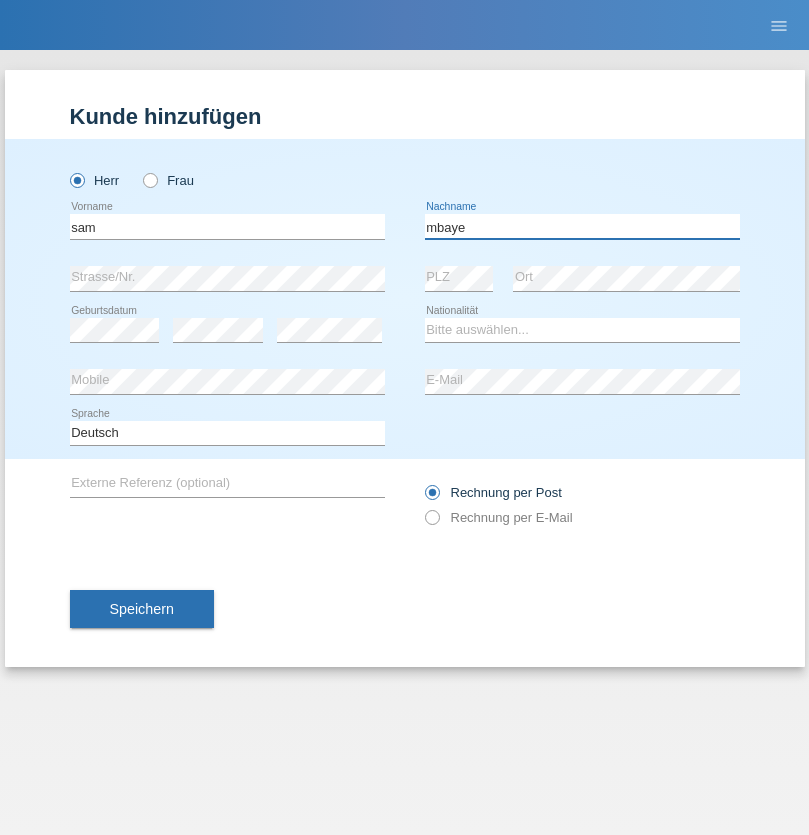 type on "mbaye" 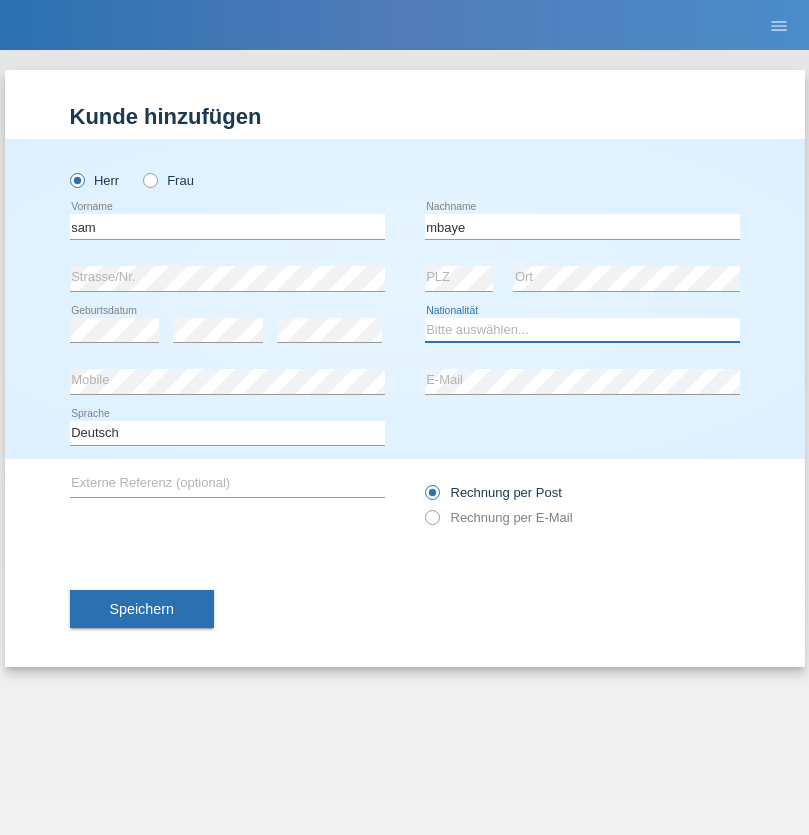 select on "CH" 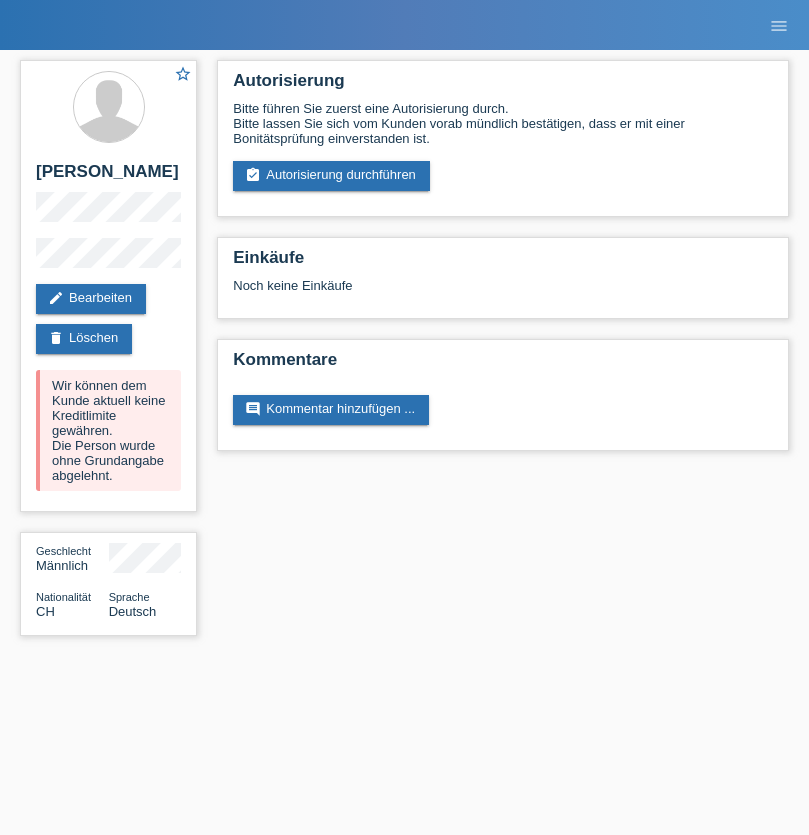 scroll, scrollTop: 0, scrollLeft: 0, axis: both 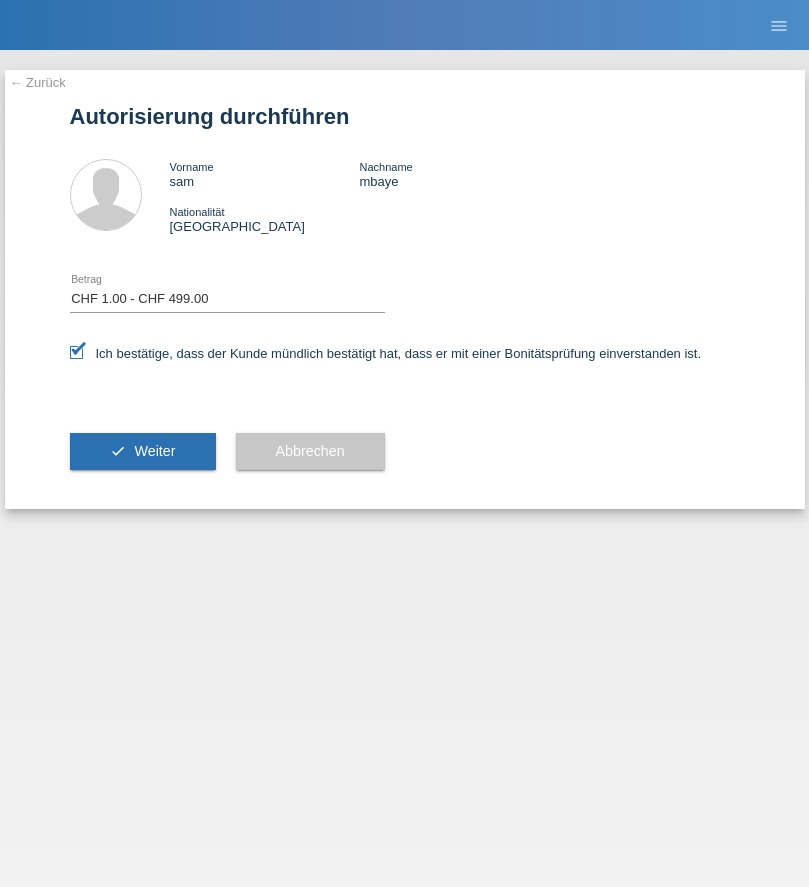 select on "1" 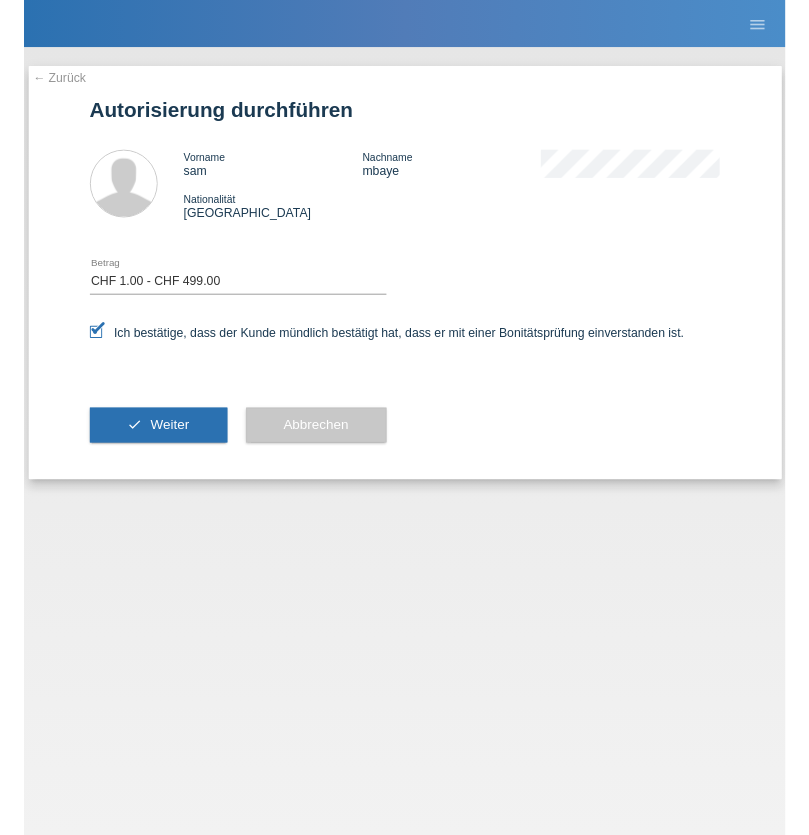 scroll, scrollTop: 0, scrollLeft: 0, axis: both 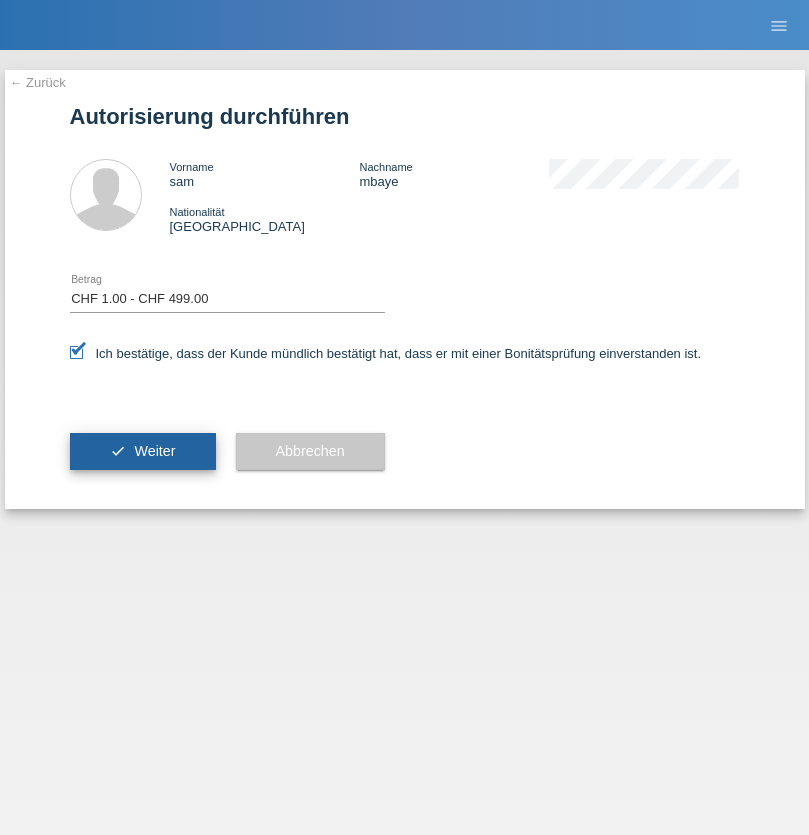 click on "Weiter" at bounding box center [154, 451] 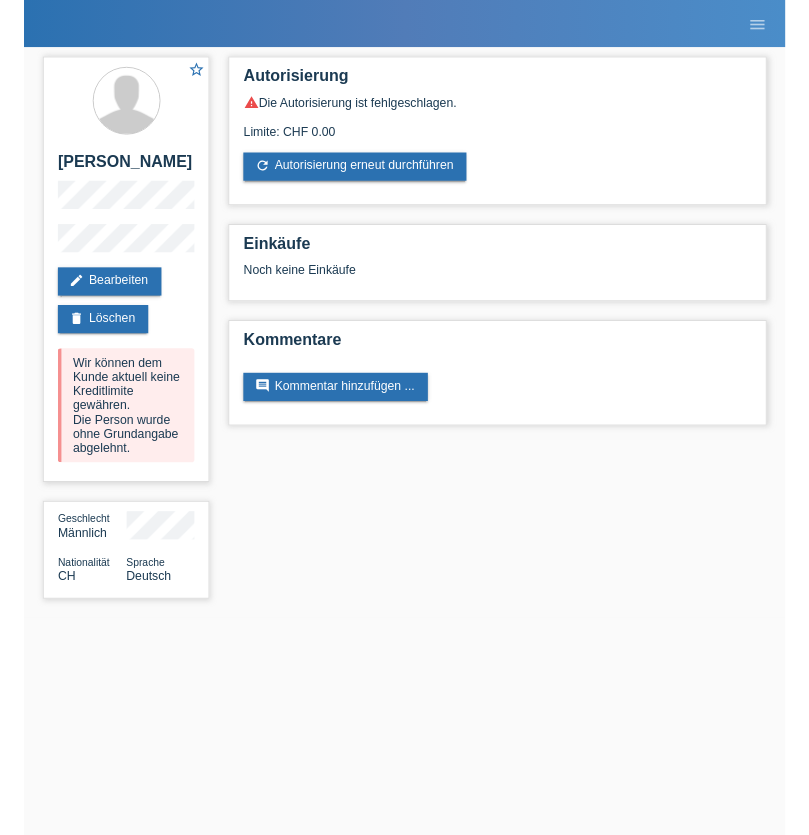 scroll, scrollTop: 0, scrollLeft: 0, axis: both 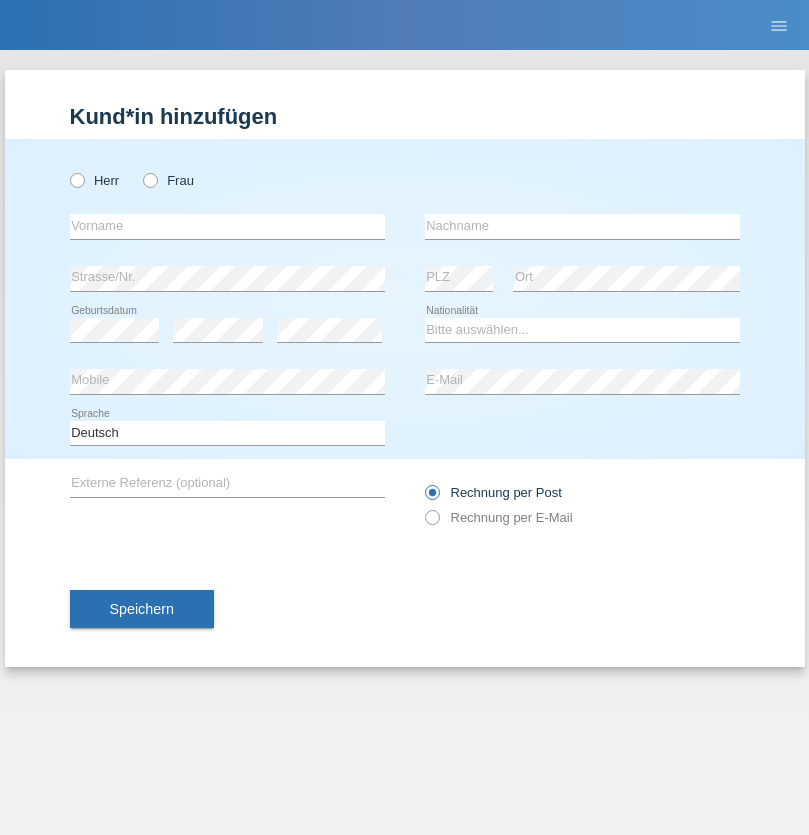 radio on "true" 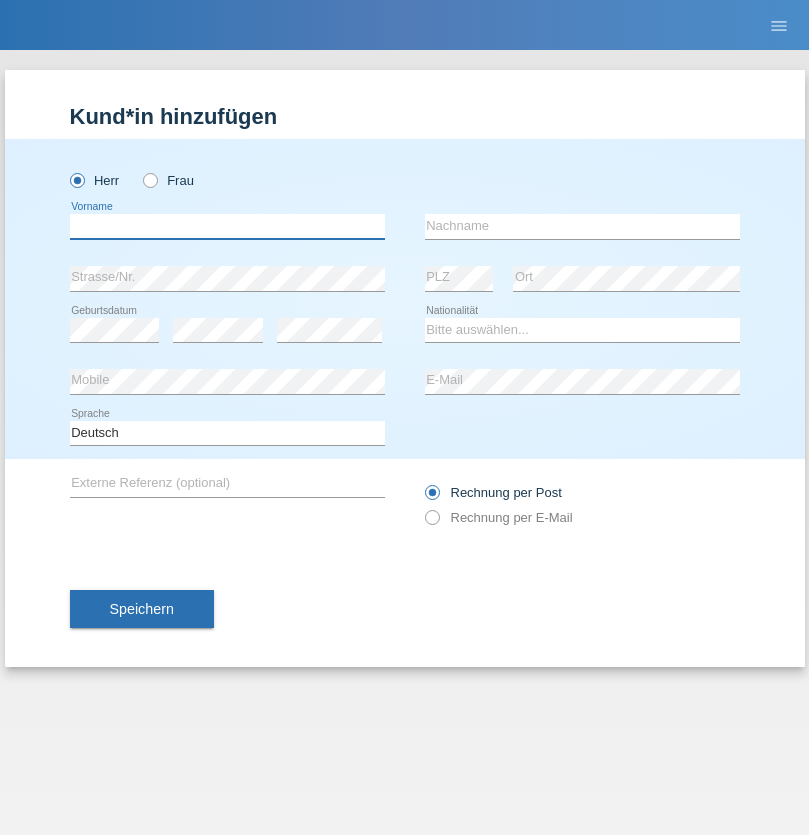 click at bounding box center [227, 226] 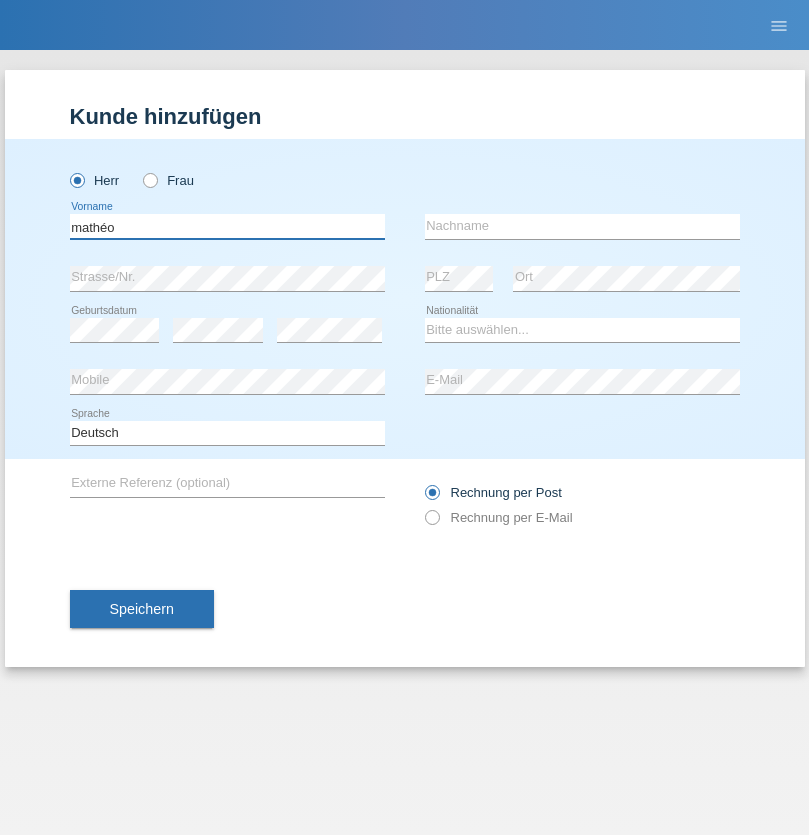 type on "mathéo" 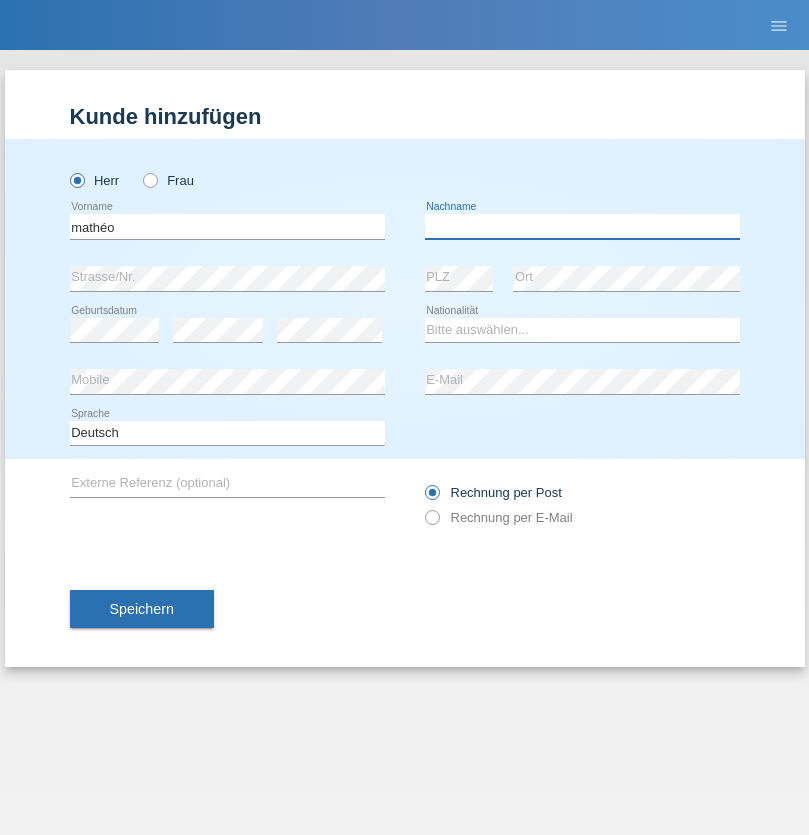 click at bounding box center [582, 226] 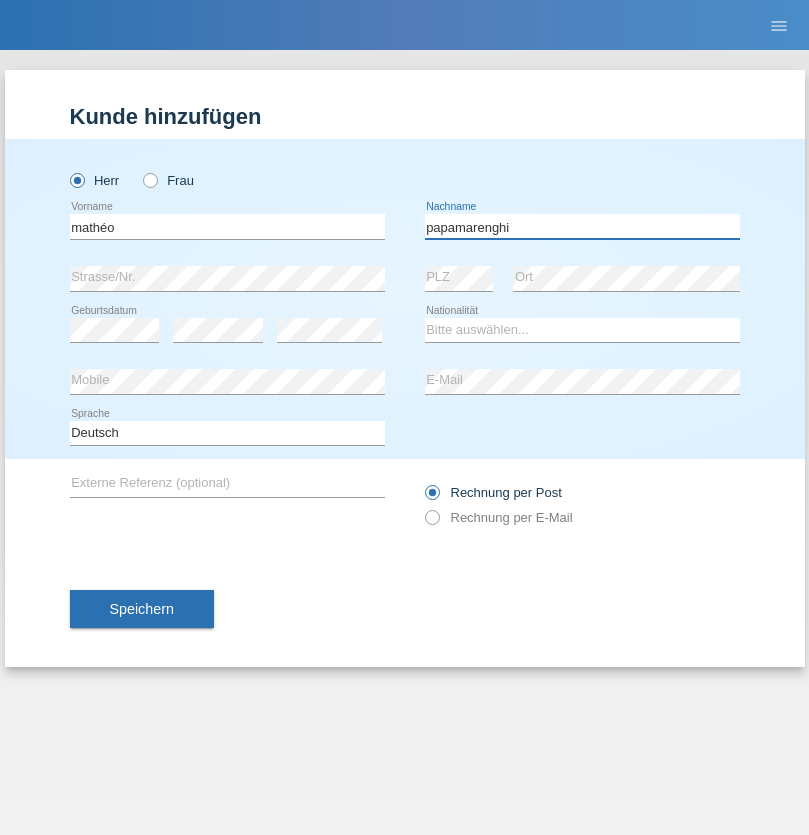 type on "papamarenghi" 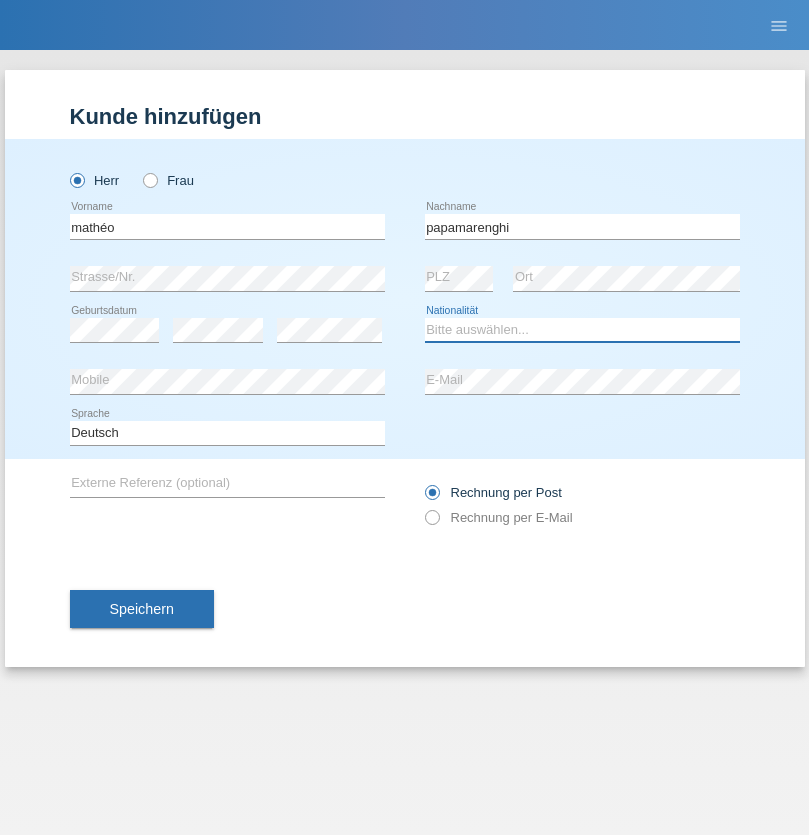select on "CH" 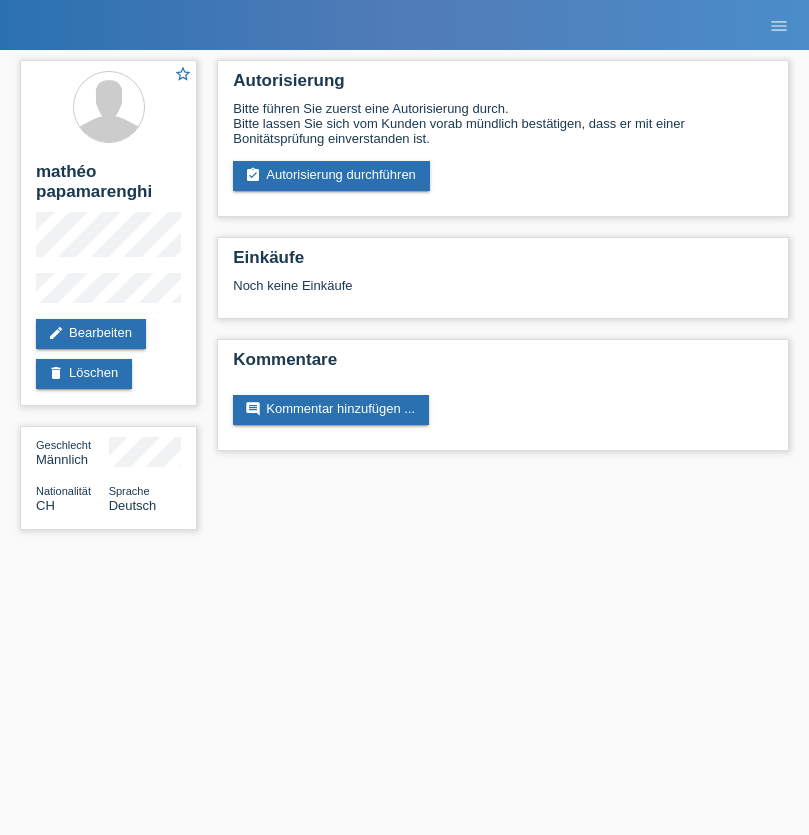 scroll, scrollTop: 0, scrollLeft: 0, axis: both 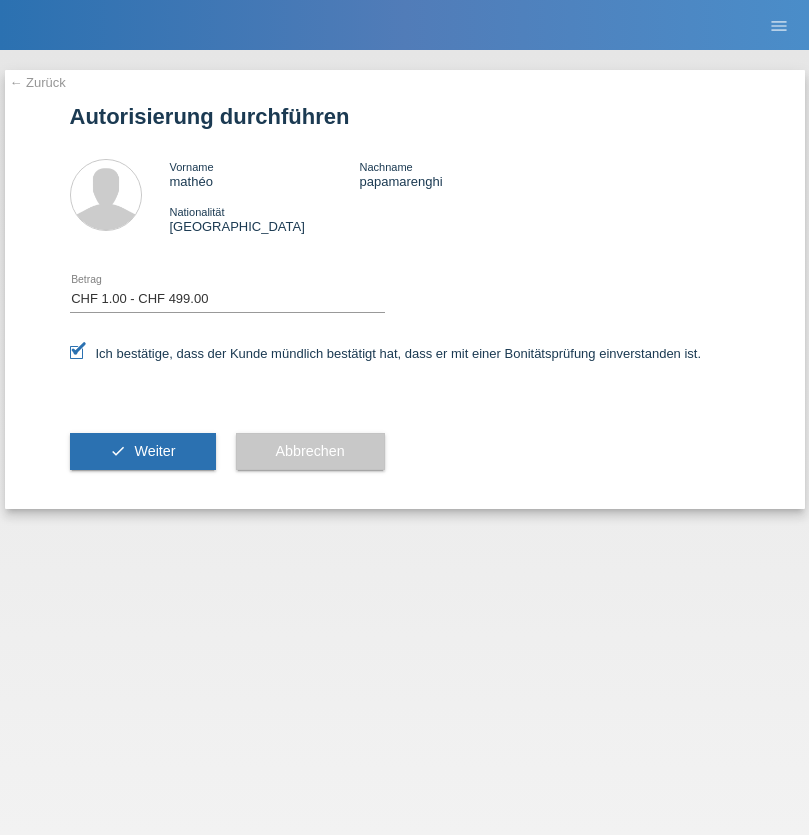 select on "1" 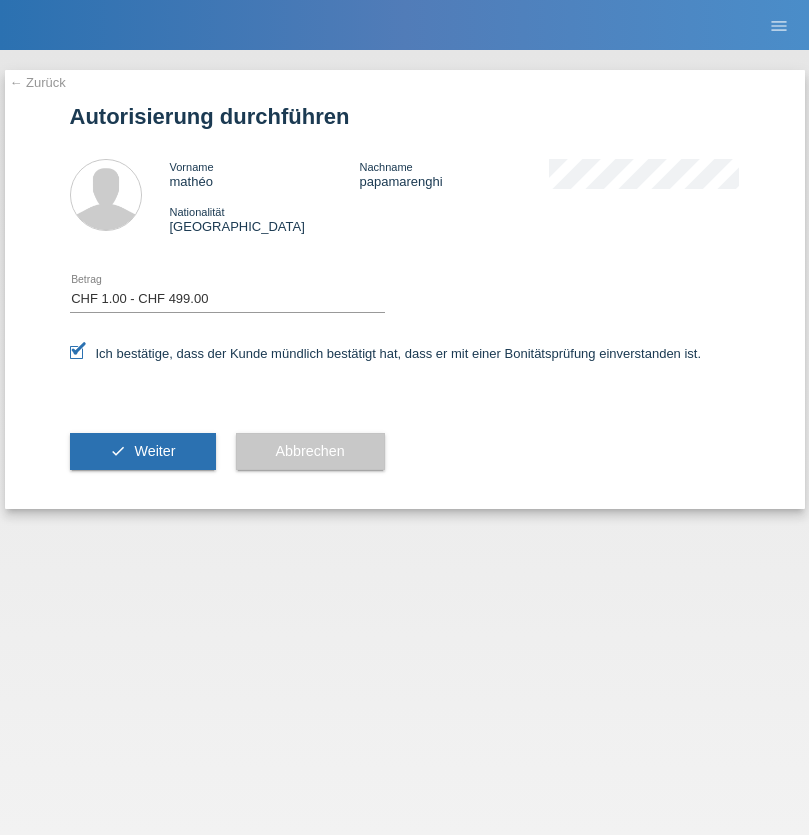 scroll, scrollTop: 0, scrollLeft: 0, axis: both 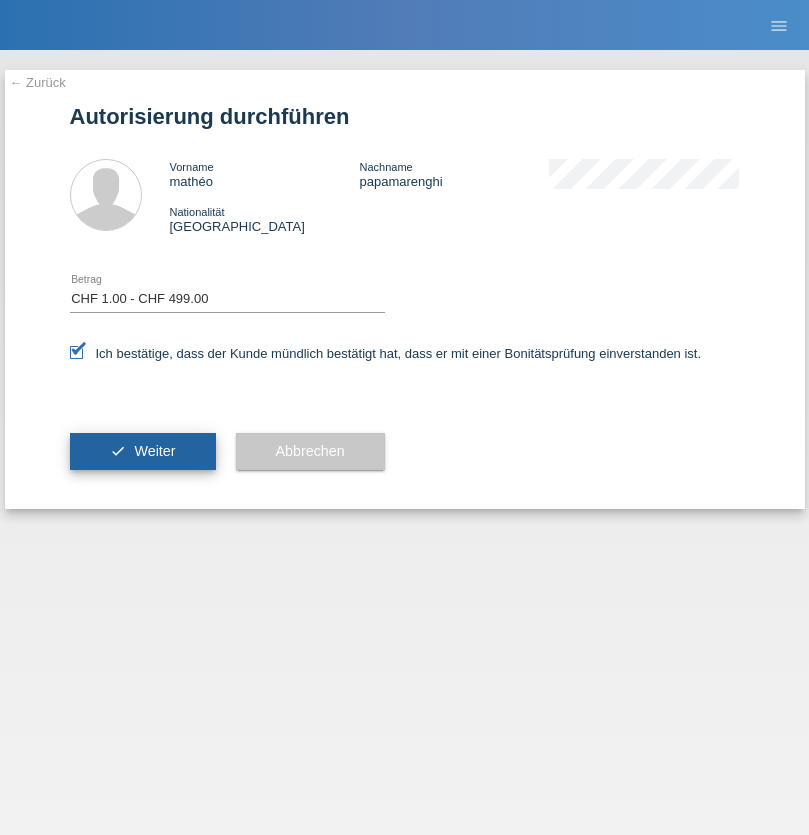 click on "Weiter" at bounding box center (154, 451) 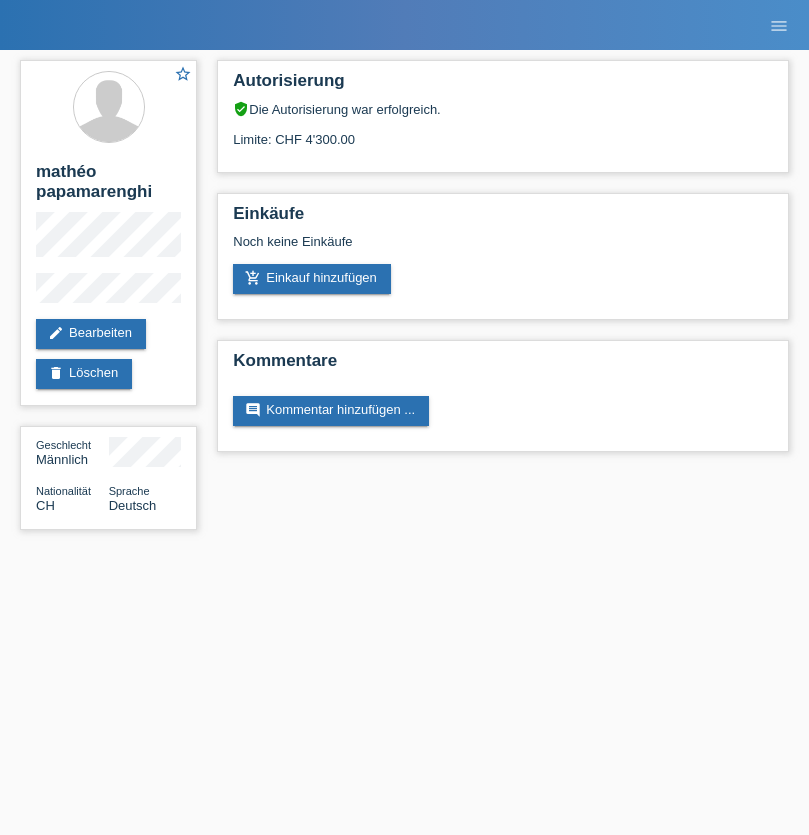 scroll, scrollTop: 0, scrollLeft: 0, axis: both 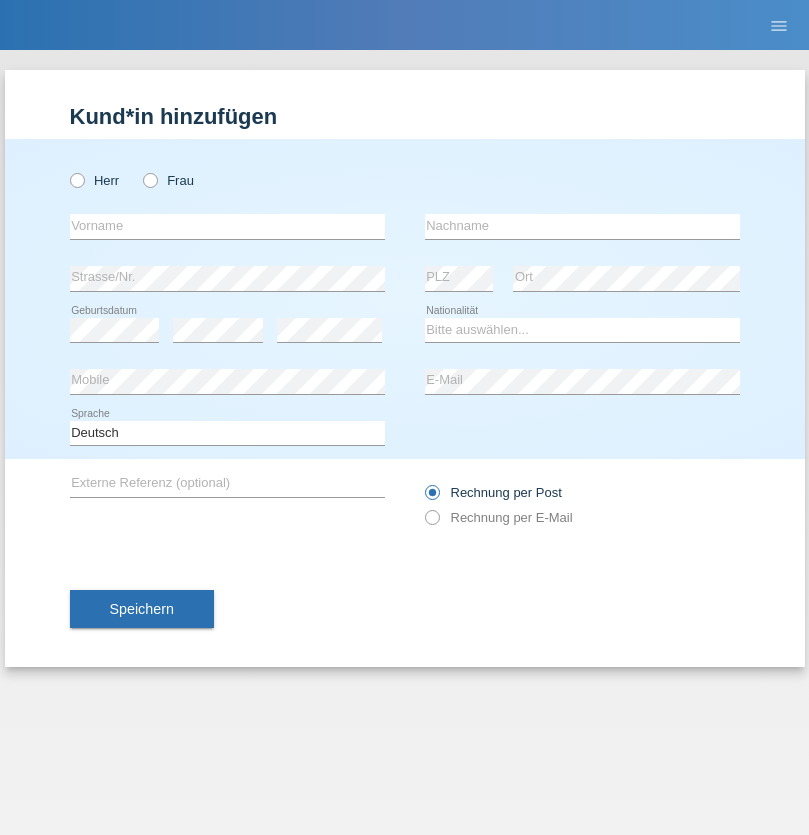 radio on "true" 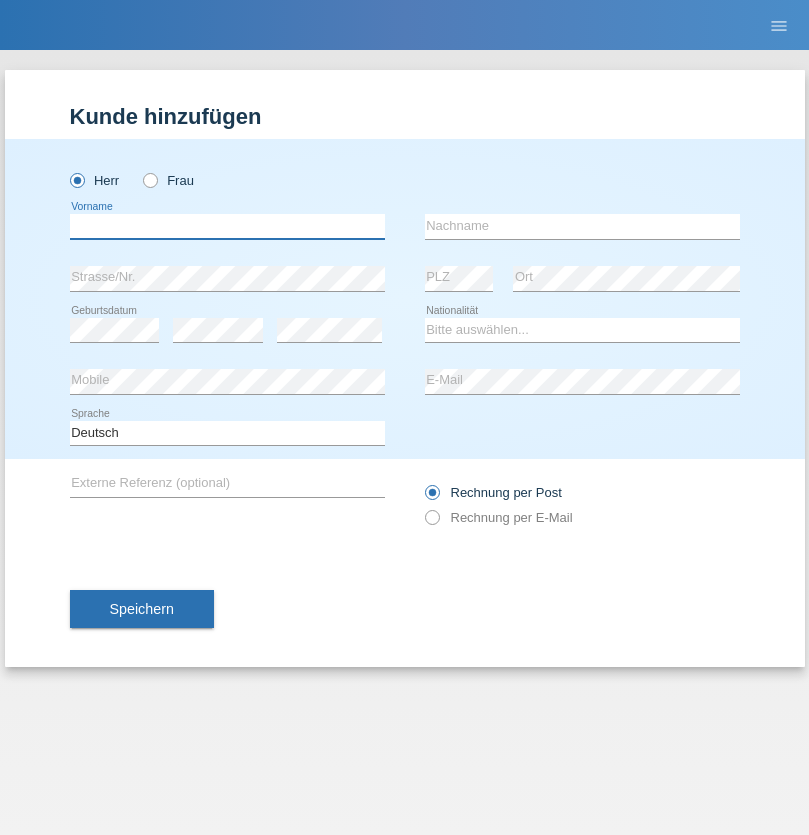 click at bounding box center (227, 226) 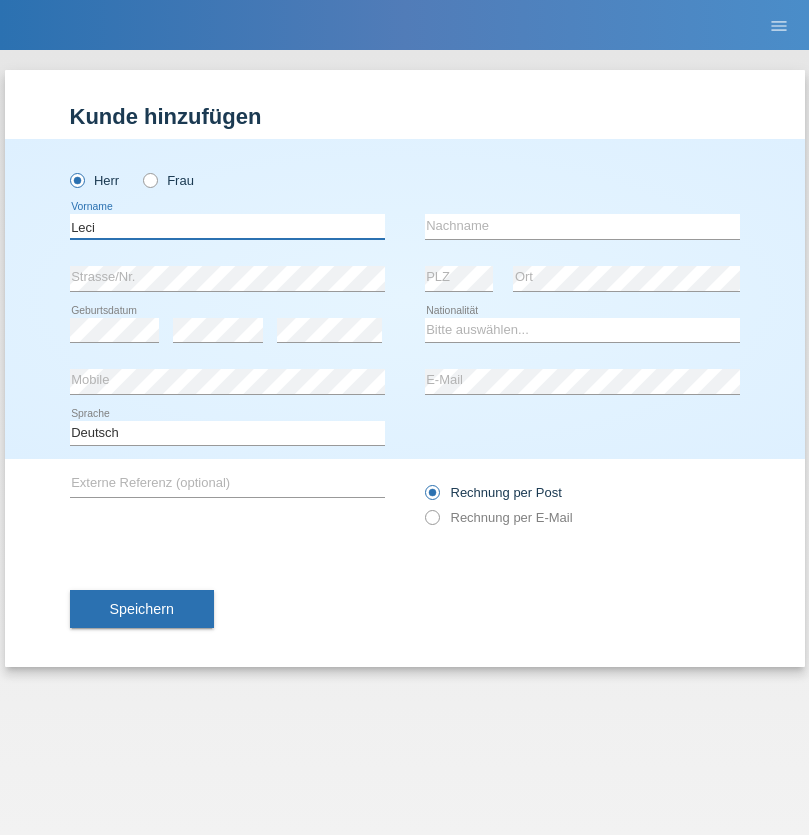 type on "Leci" 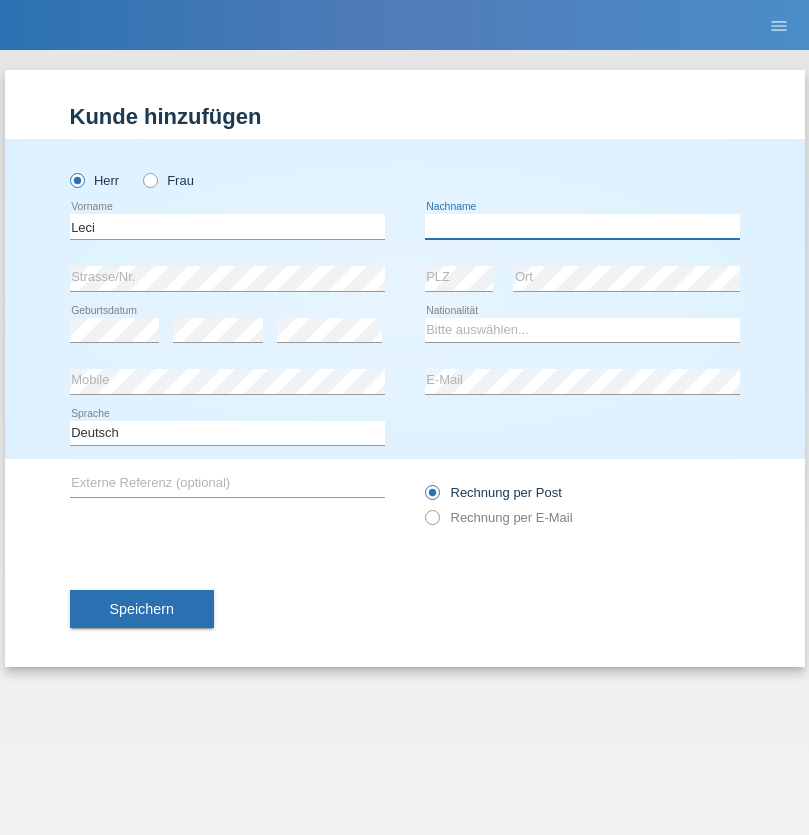 click at bounding box center [582, 226] 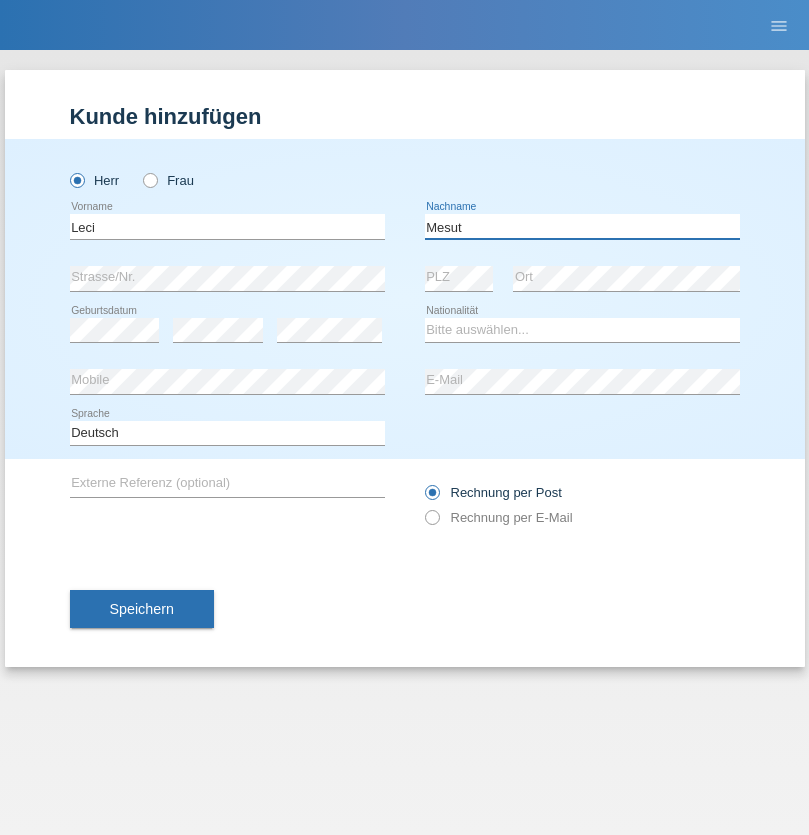 type on "Mesut" 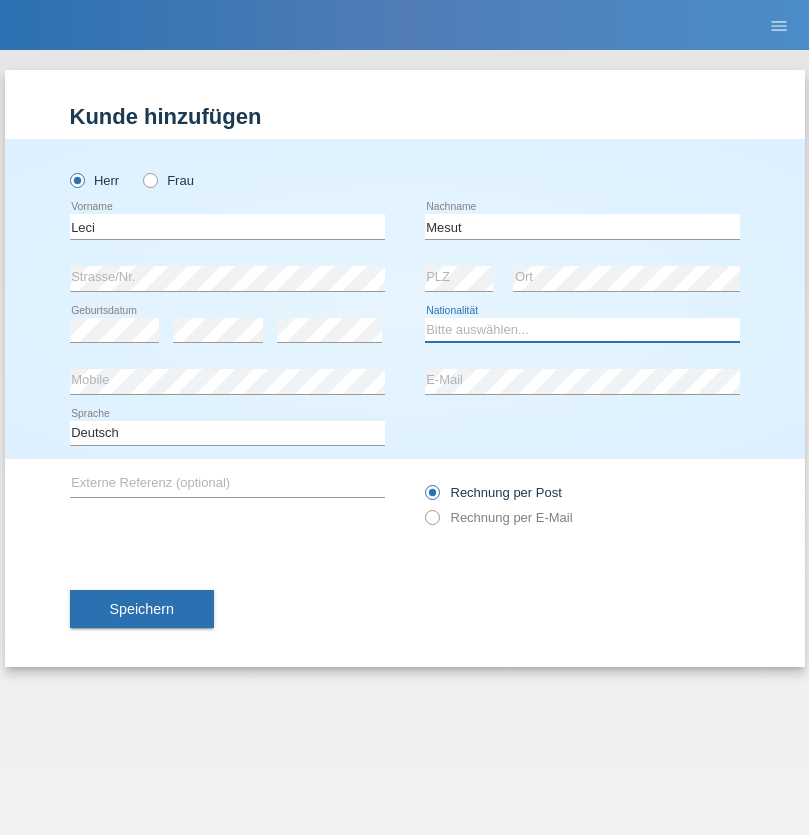 select on "XK" 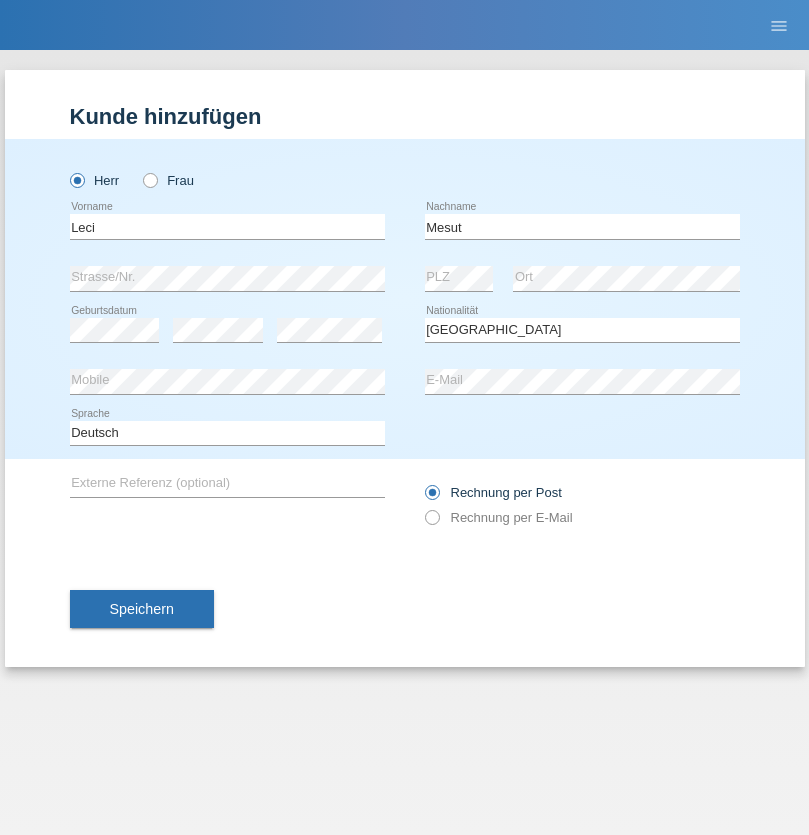 select on "C" 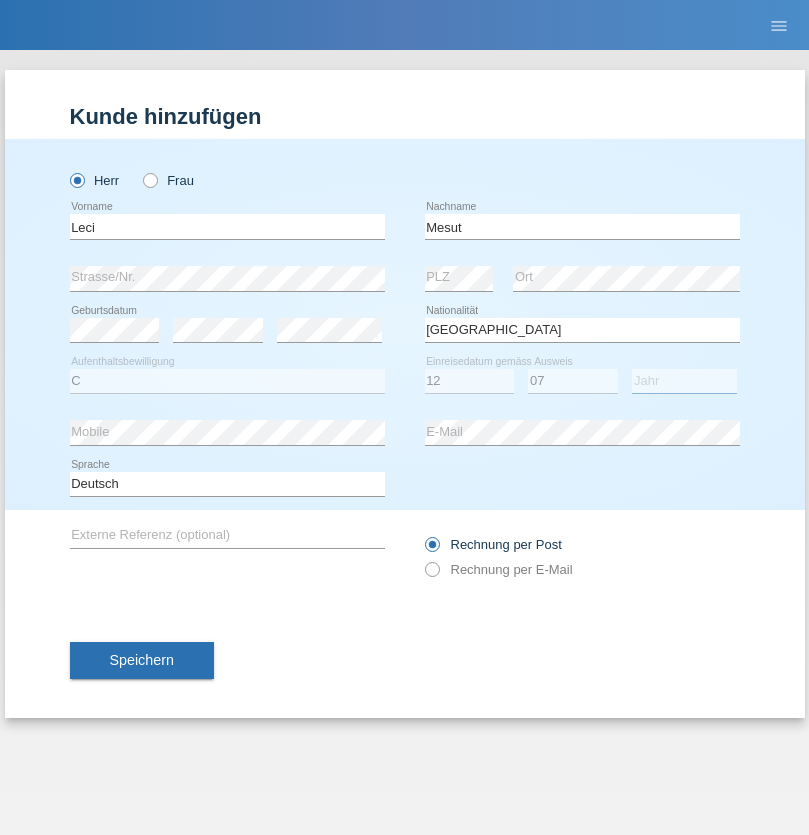 select on "2021" 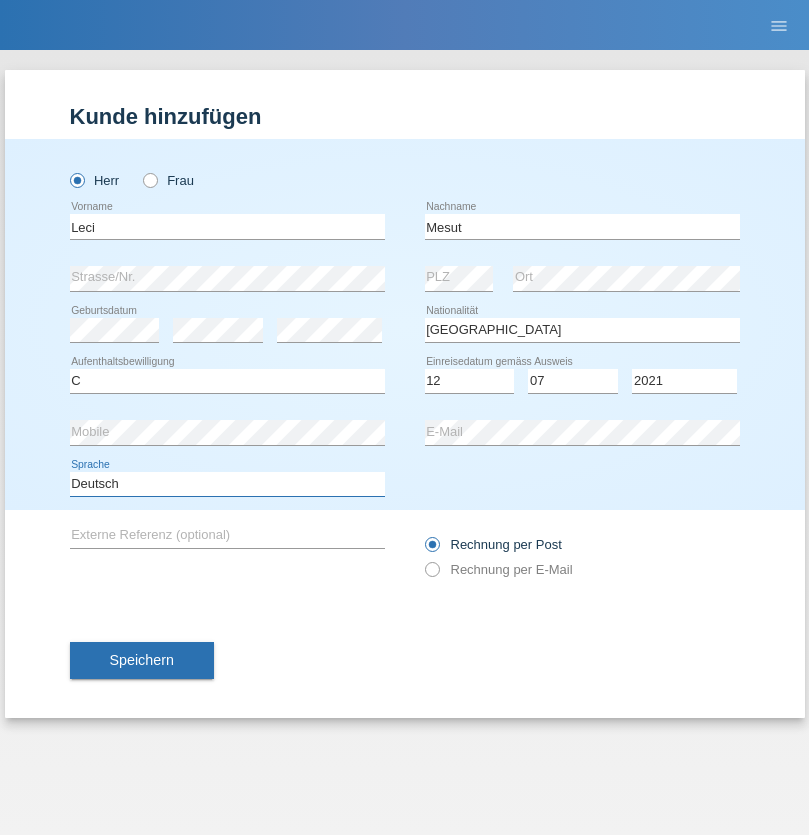 select on "en" 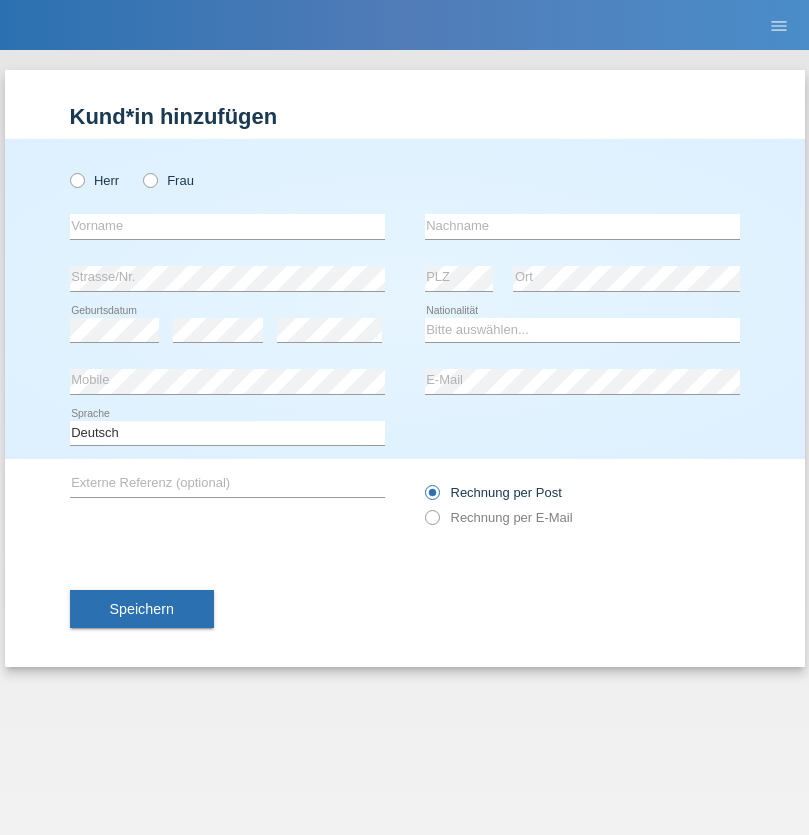 scroll, scrollTop: 0, scrollLeft: 0, axis: both 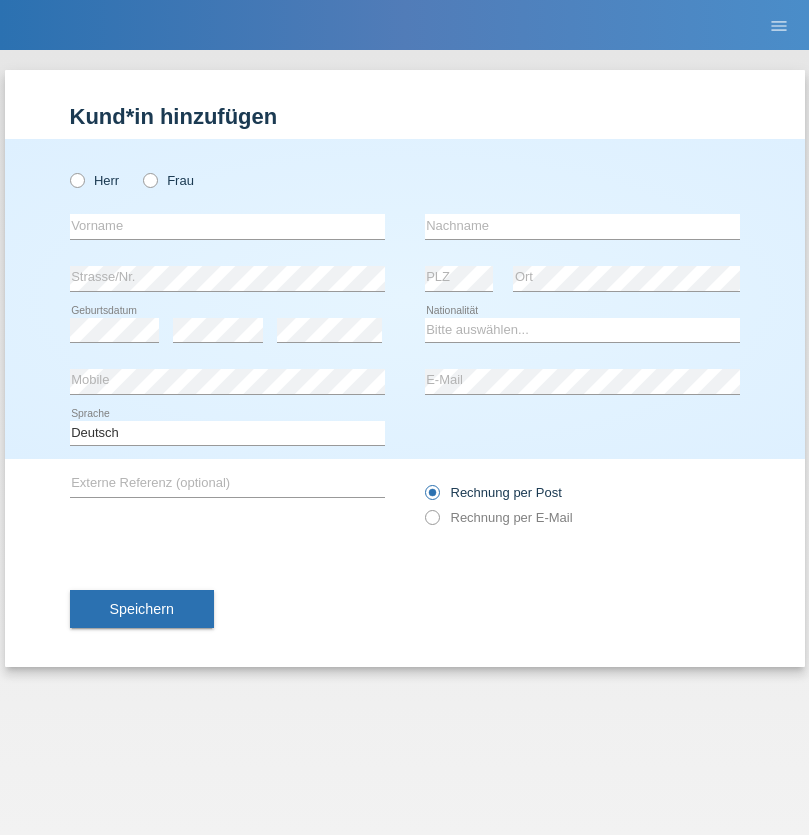 radio on "true" 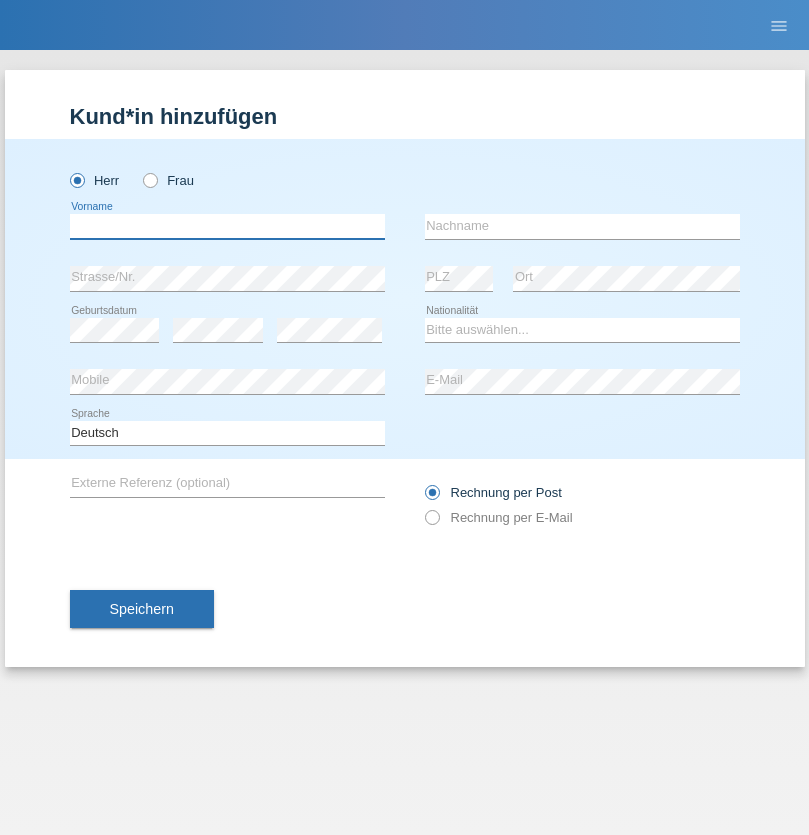 click at bounding box center (227, 226) 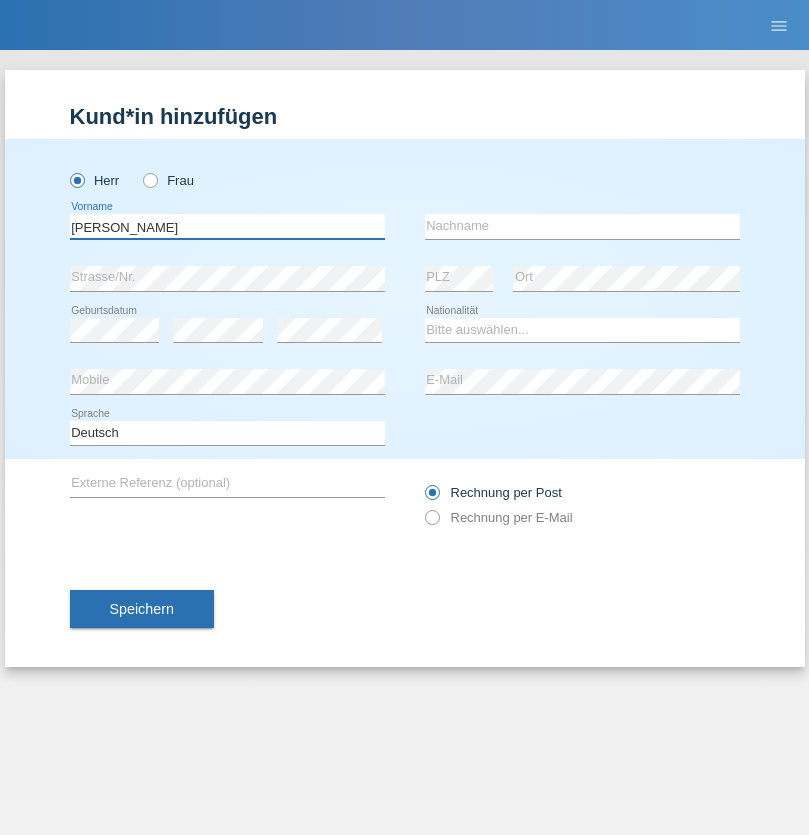 type on "[PERSON_NAME]" 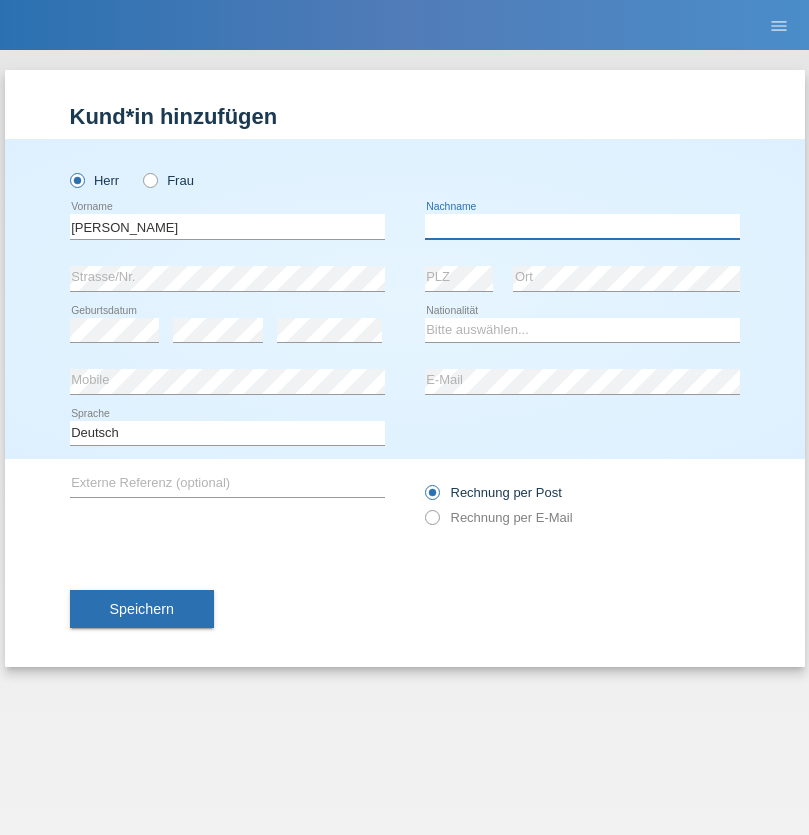 click at bounding box center [582, 226] 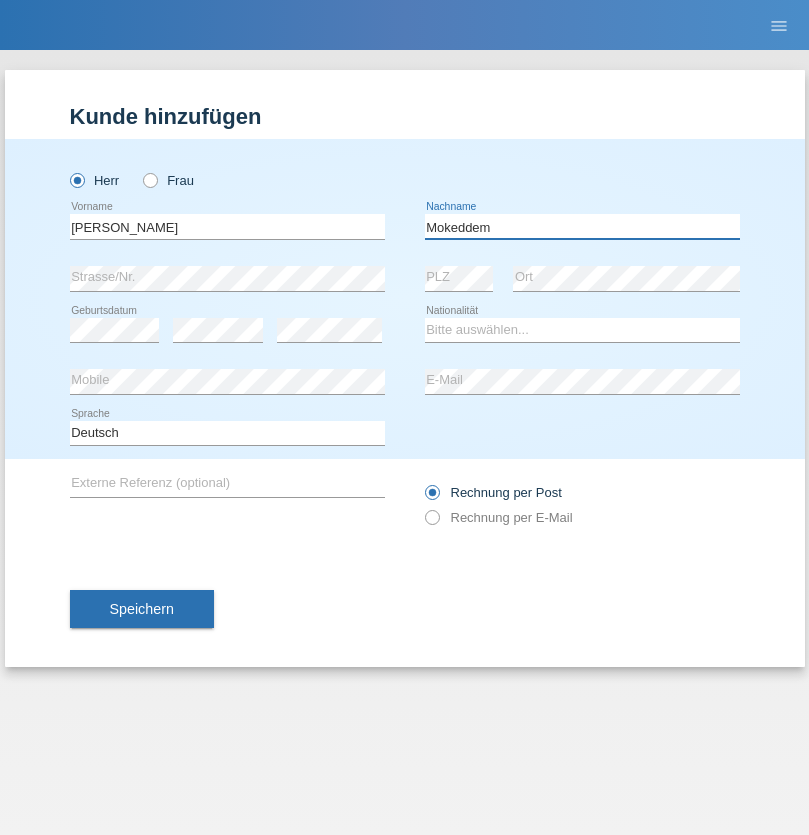 type on "Mokeddem" 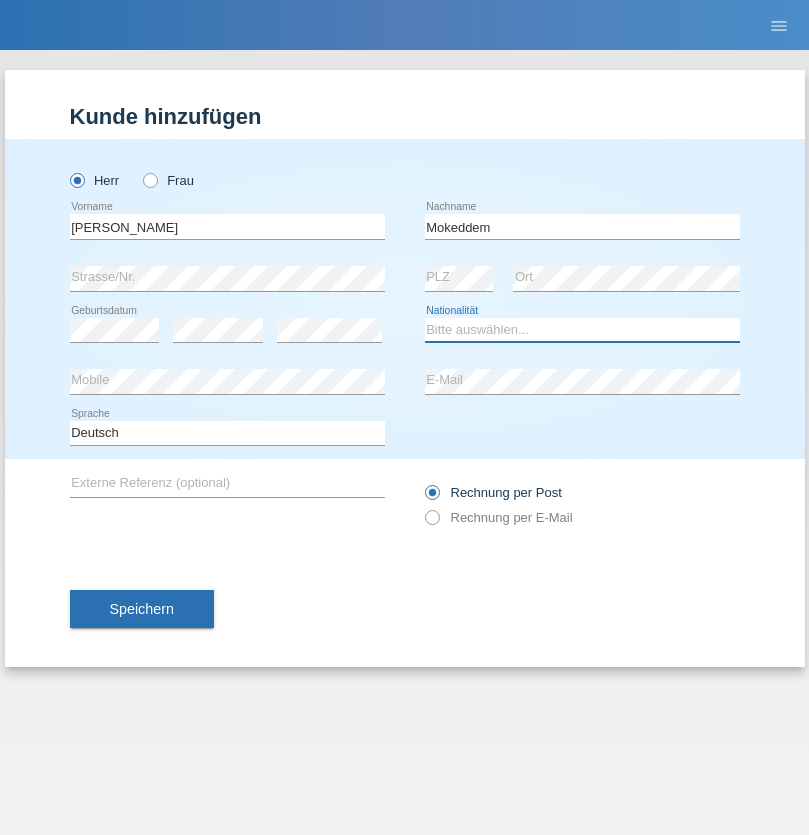 select on "CH" 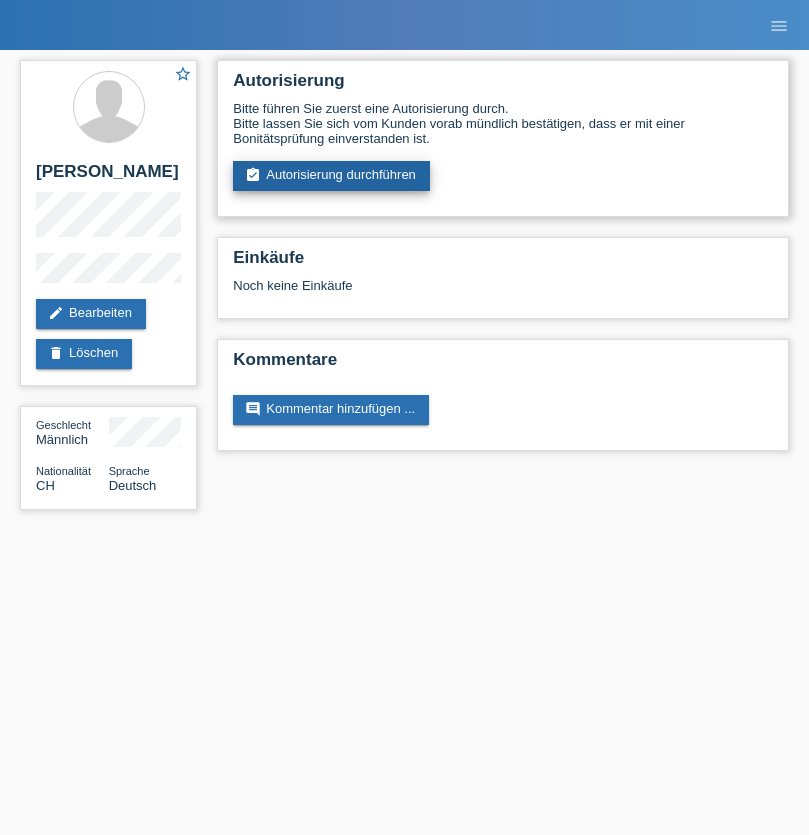 click on "assignment_turned_in  Autorisierung durchführen" at bounding box center (331, 176) 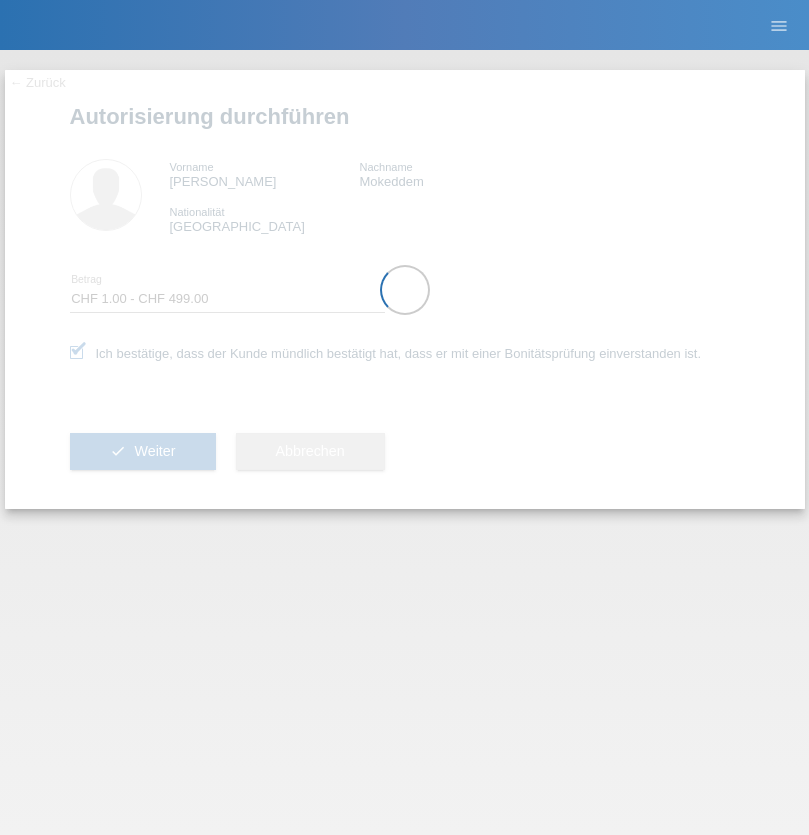 select on "1" 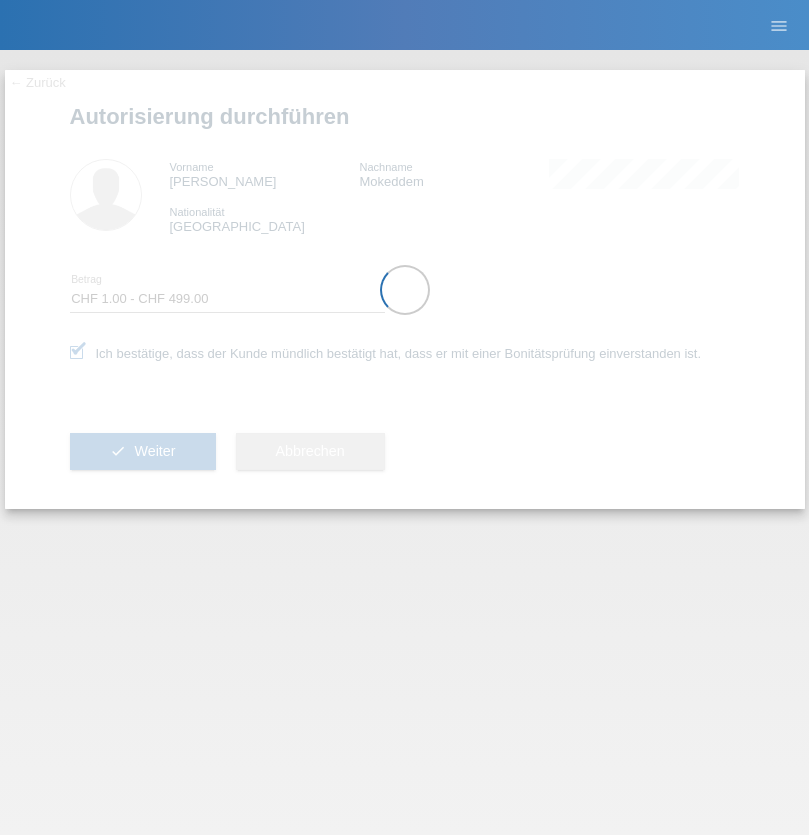 scroll, scrollTop: 0, scrollLeft: 0, axis: both 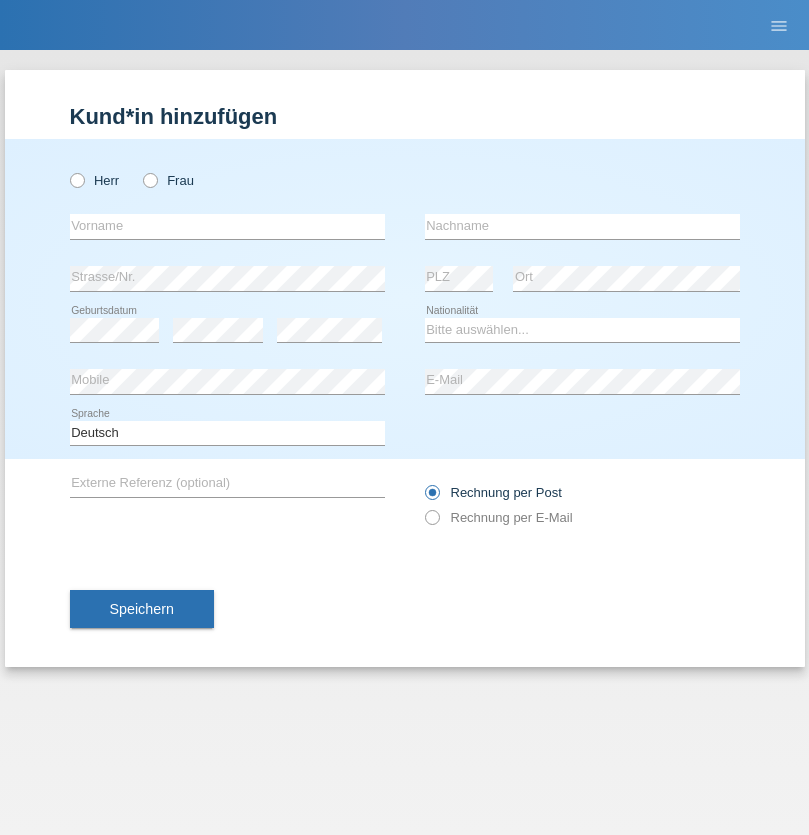 radio on "true" 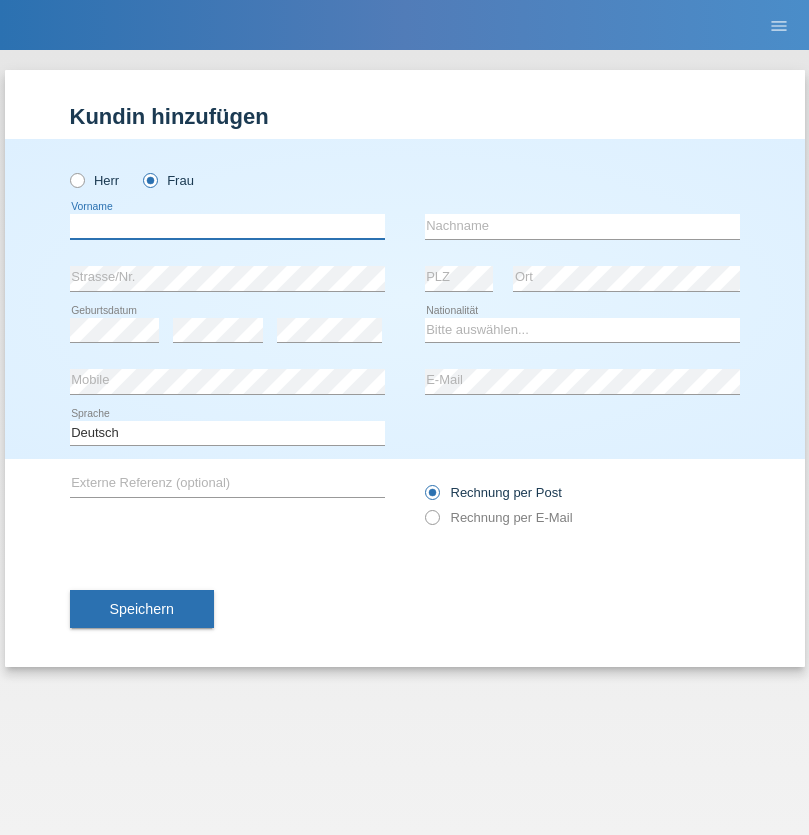 click at bounding box center [227, 226] 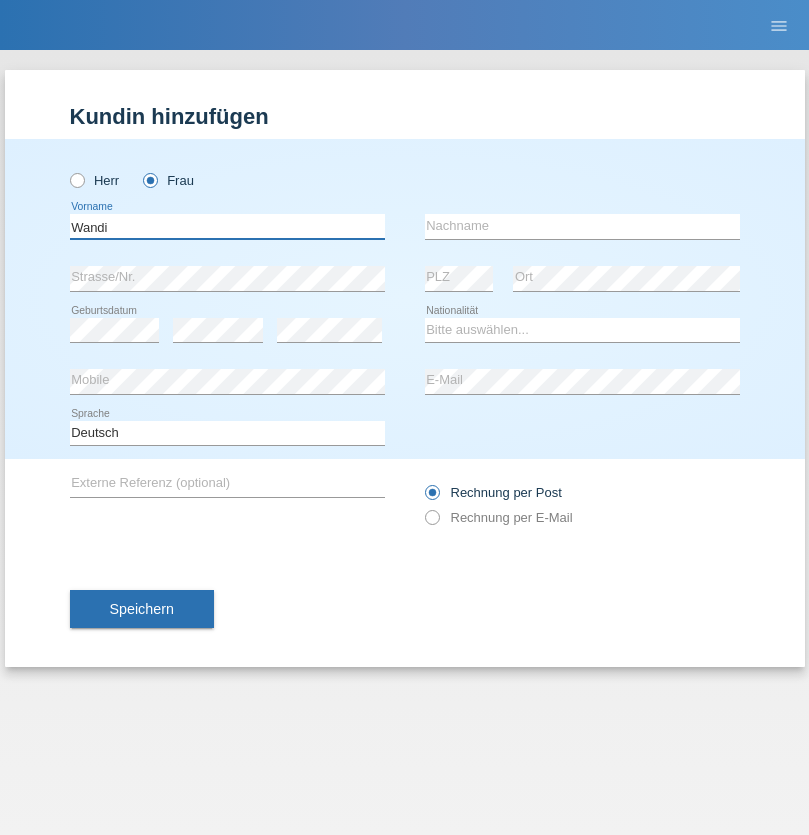 type on "Wandi" 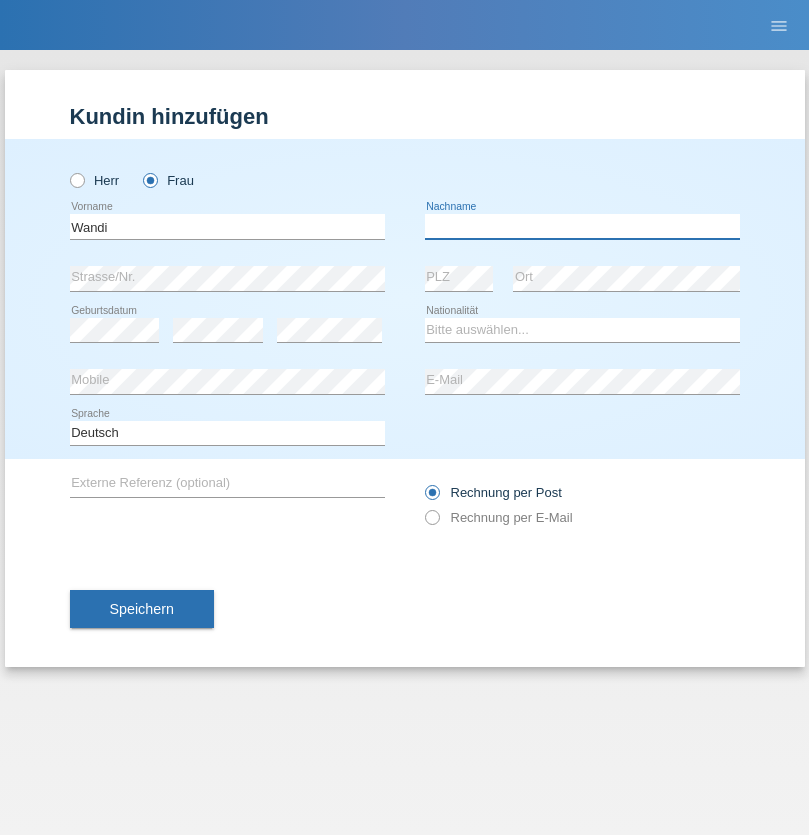 click at bounding box center (582, 226) 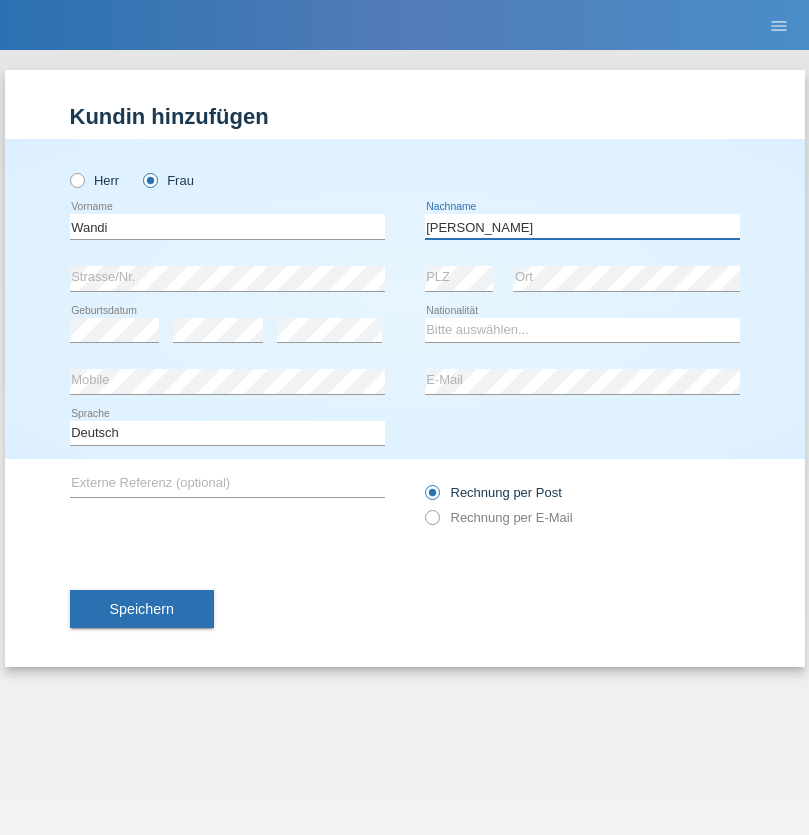 type on "Luquenia Gonçalves" 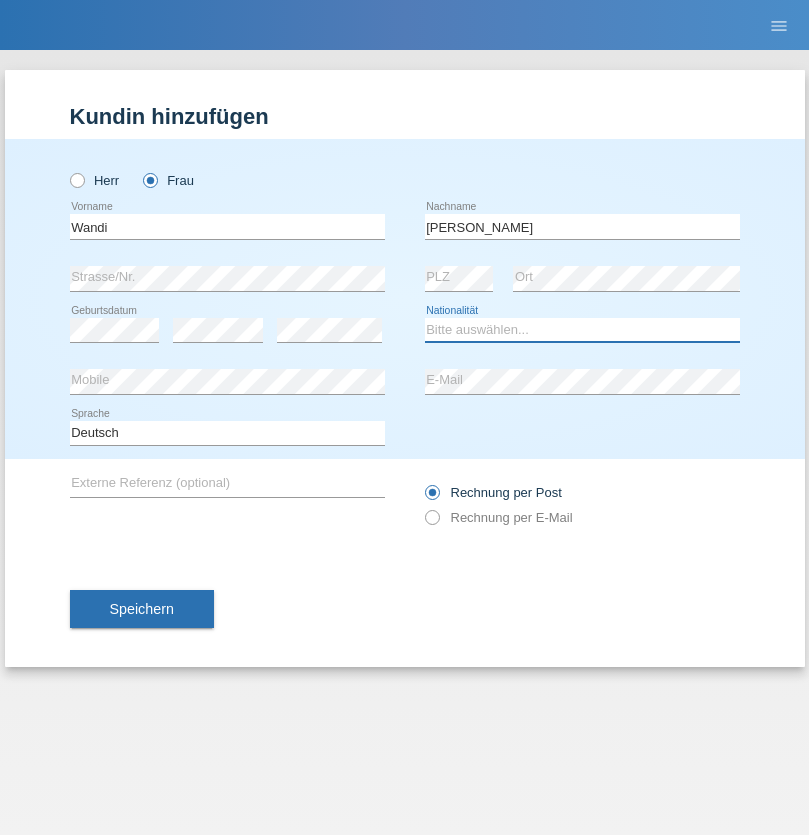 select on "AO" 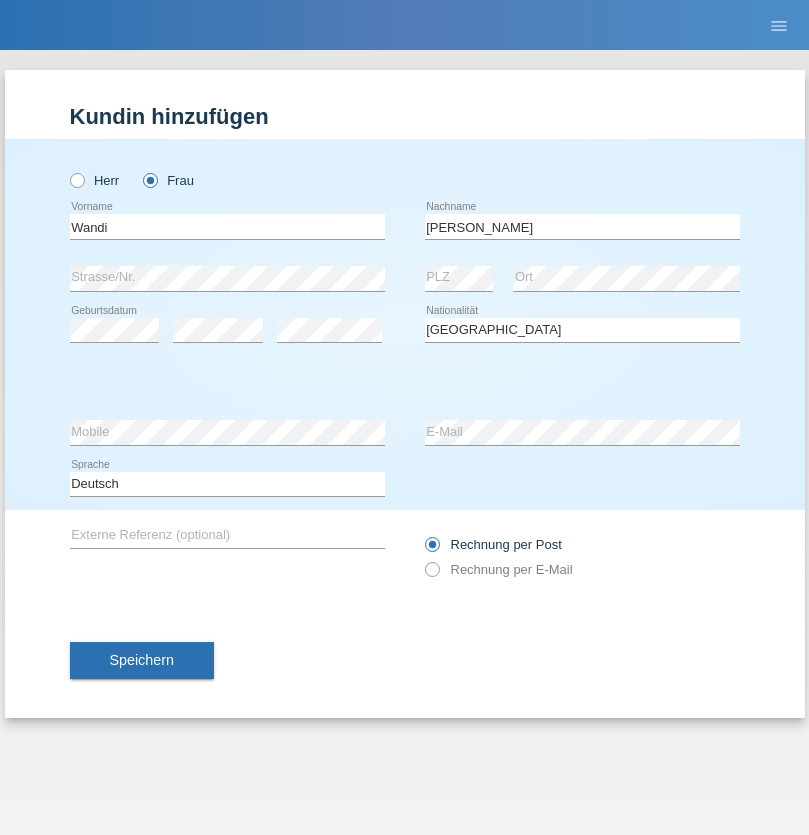 select on "C" 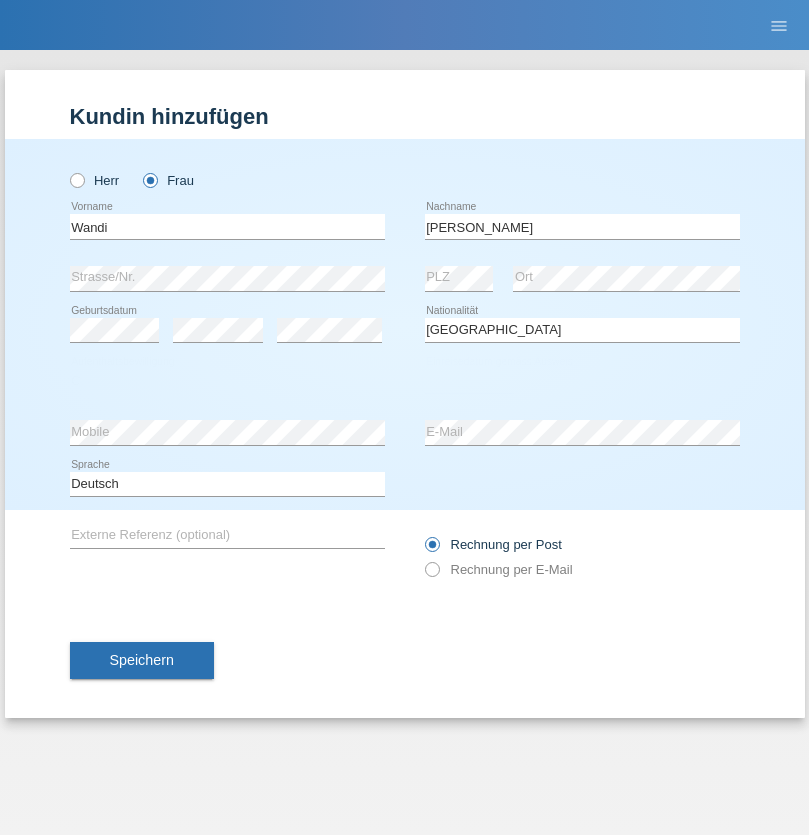 select on "18" 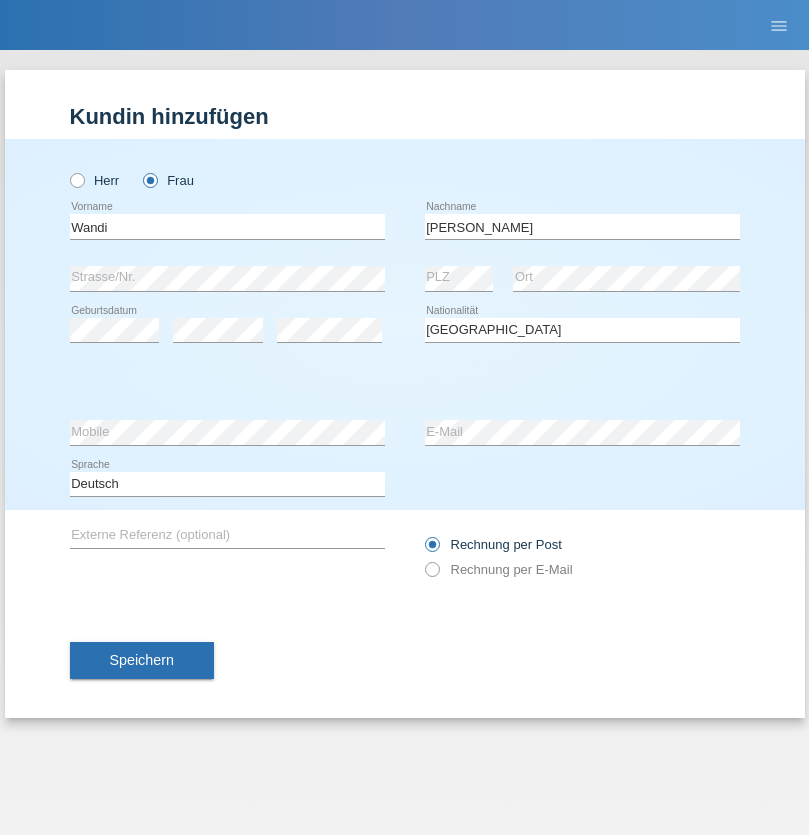 select on "03" 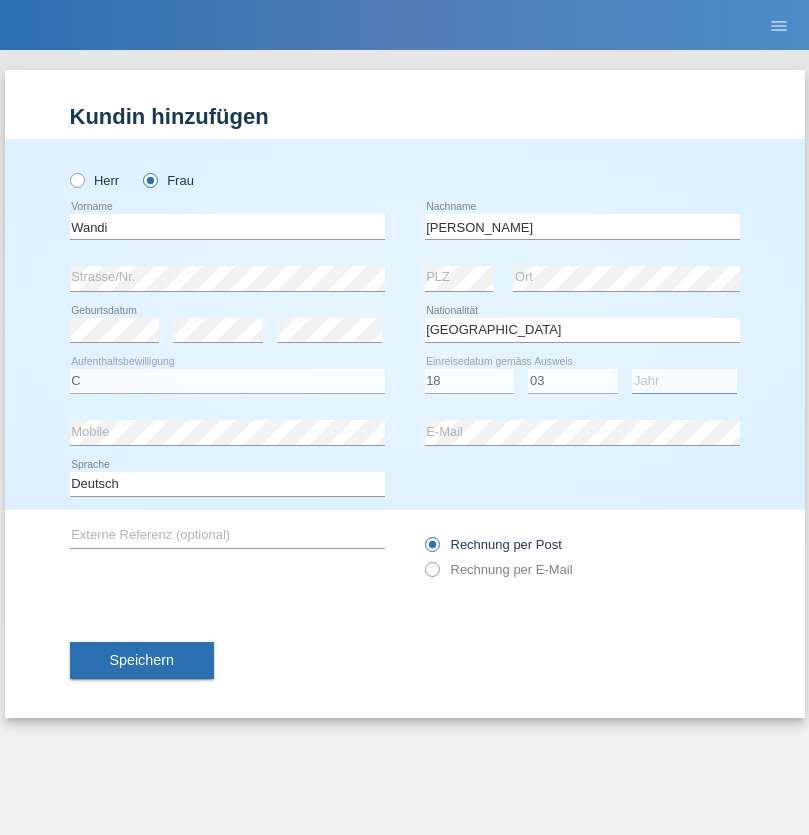 select on "2016" 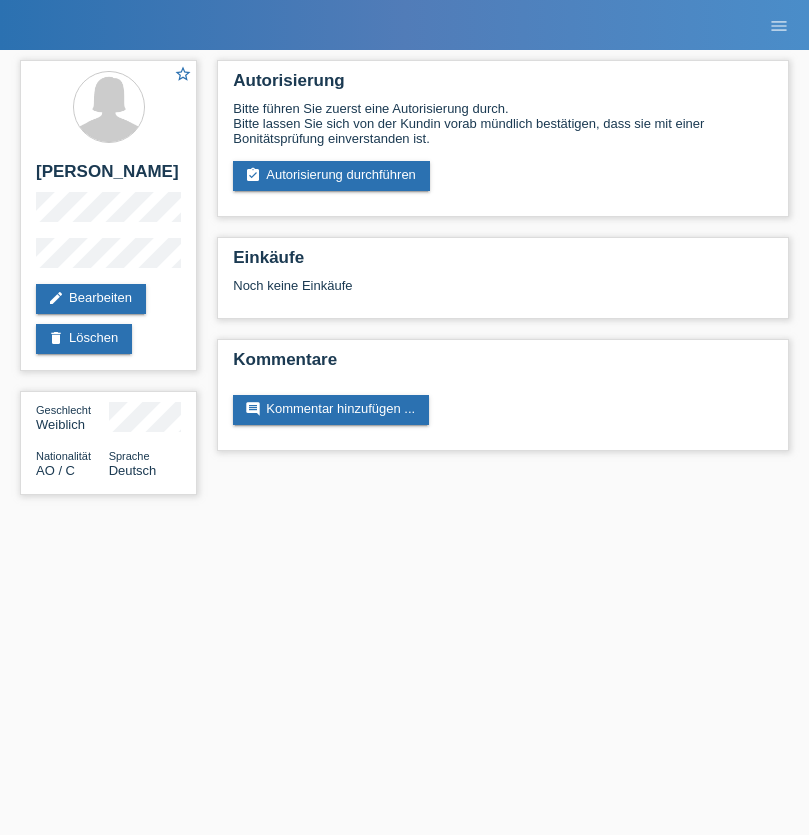 scroll, scrollTop: 0, scrollLeft: 0, axis: both 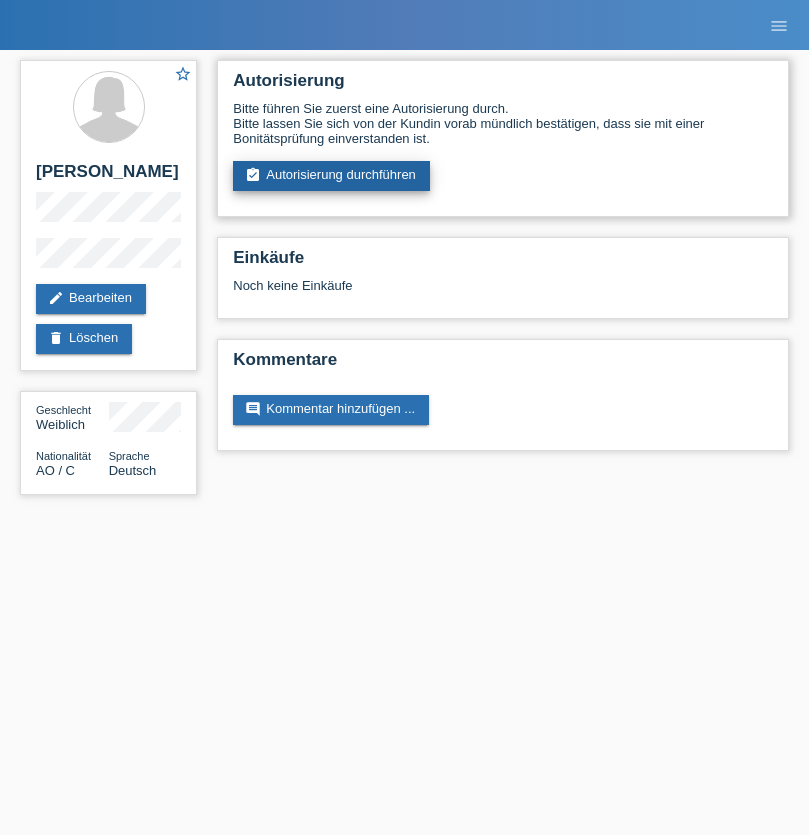 click on "assignment_turned_in  Autorisierung durchführen" at bounding box center [331, 176] 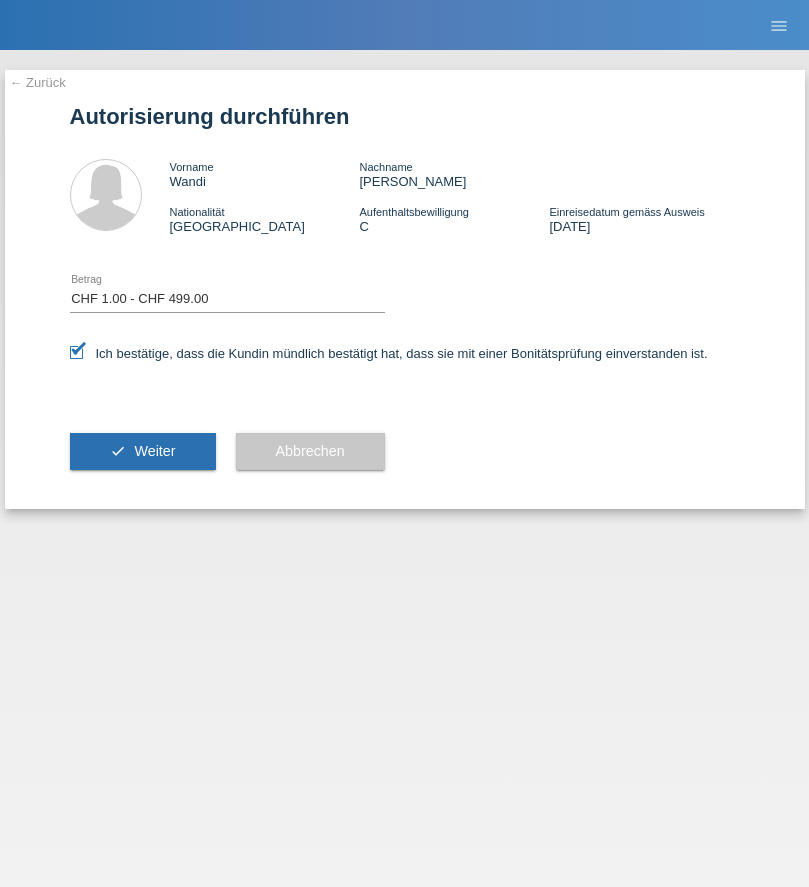 select on "1" 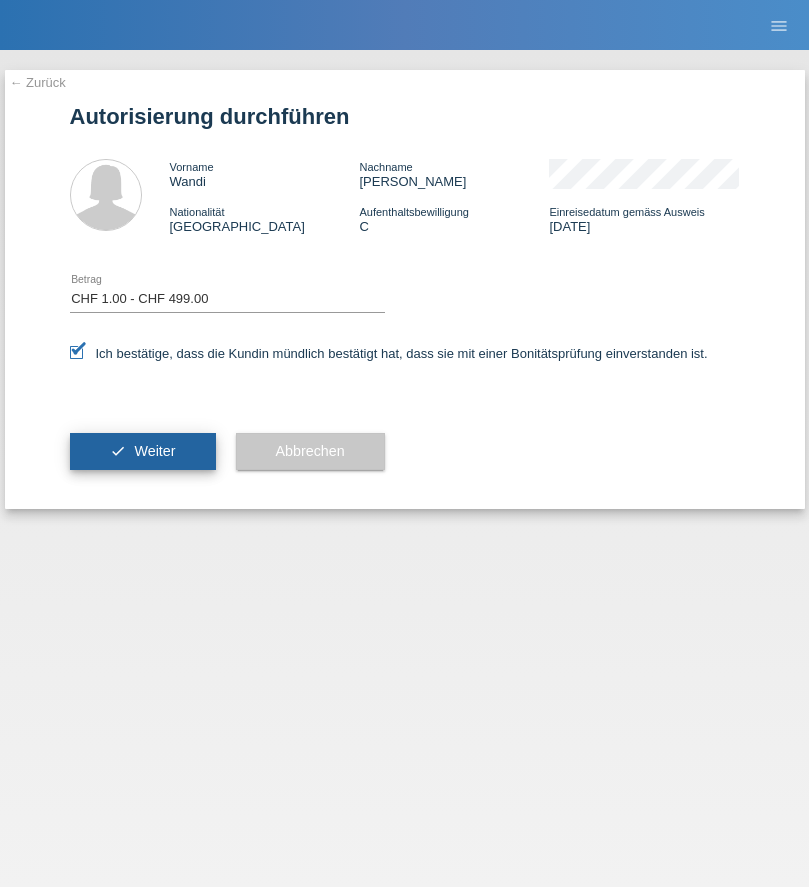 click on "Weiter" at bounding box center [154, 451] 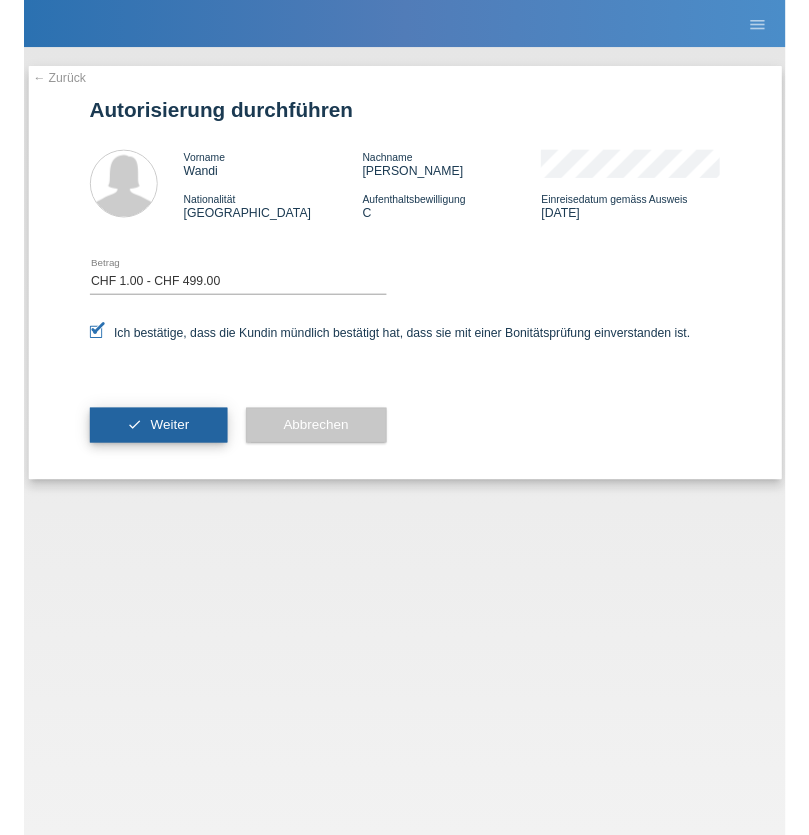 scroll, scrollTop: 0, scrollLeft: 0, axis: both 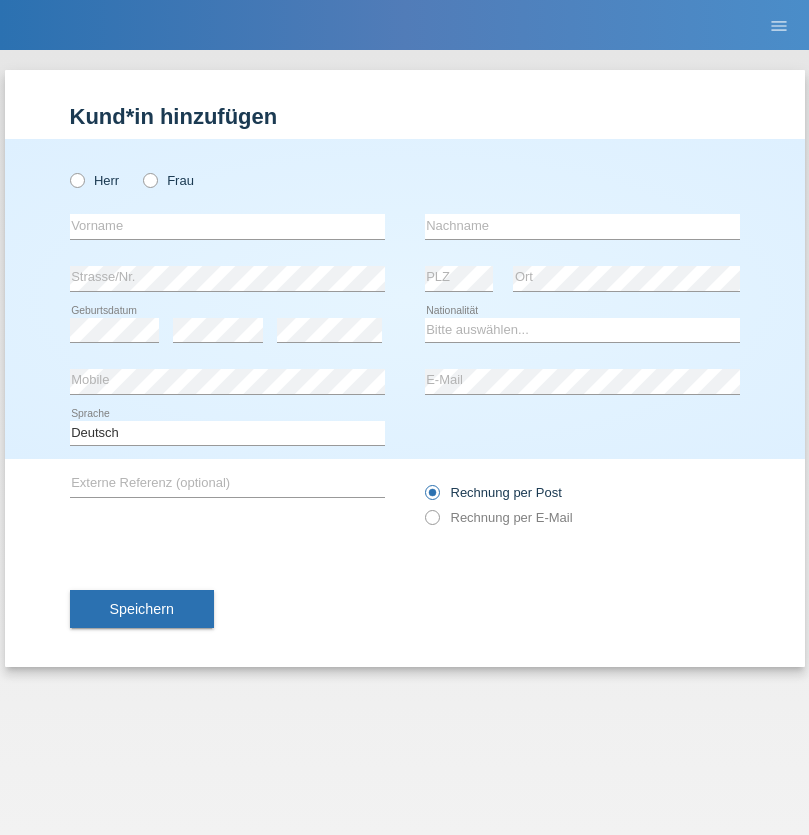 radio on "true" 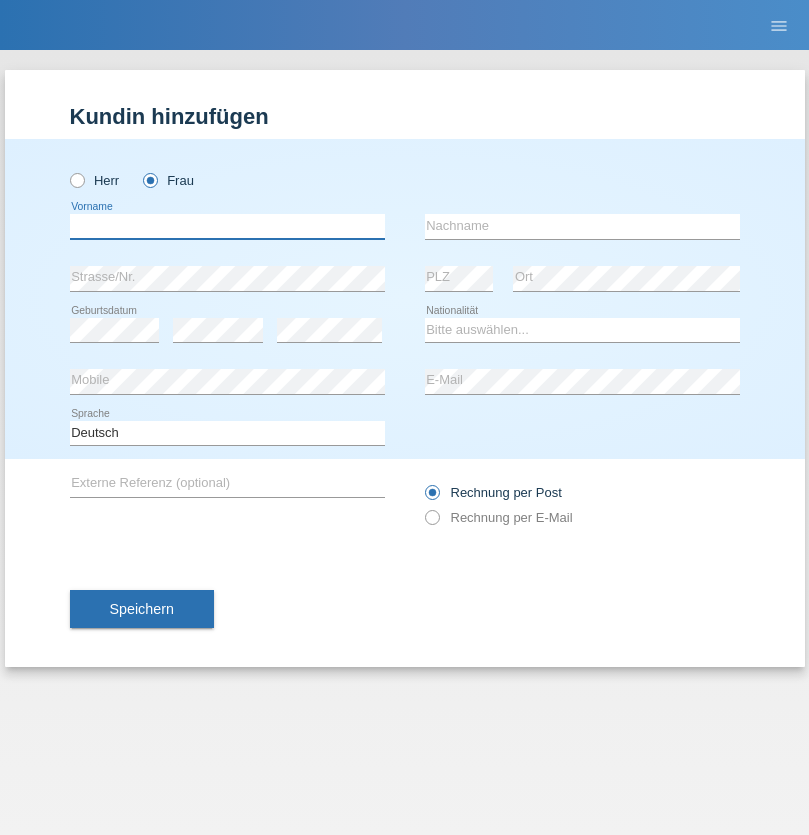 click at bounding box center (227, 226) 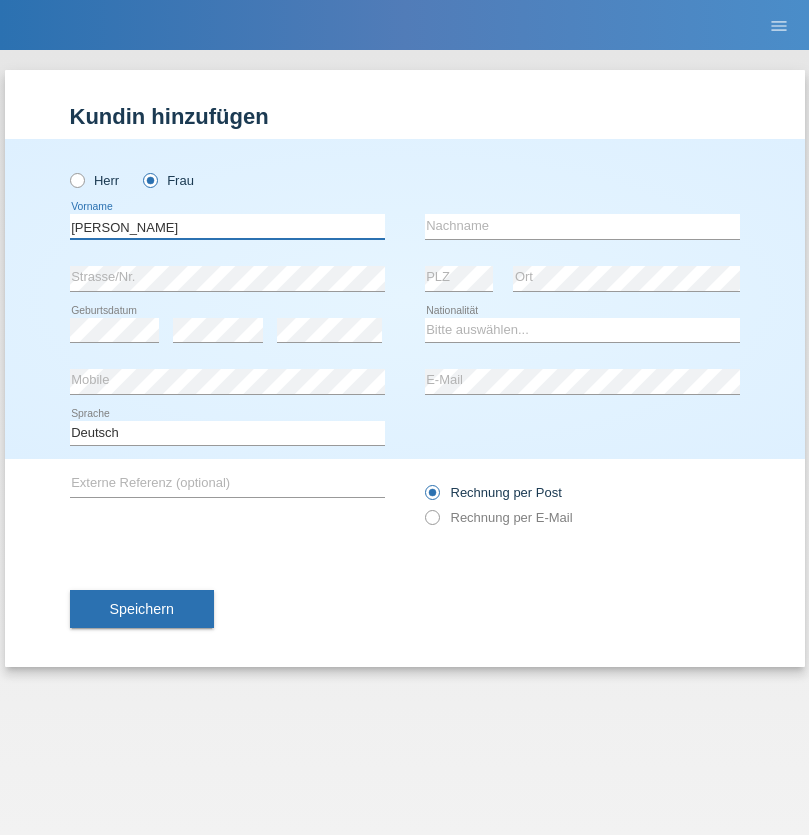 type on "[PERSON_NAME]" 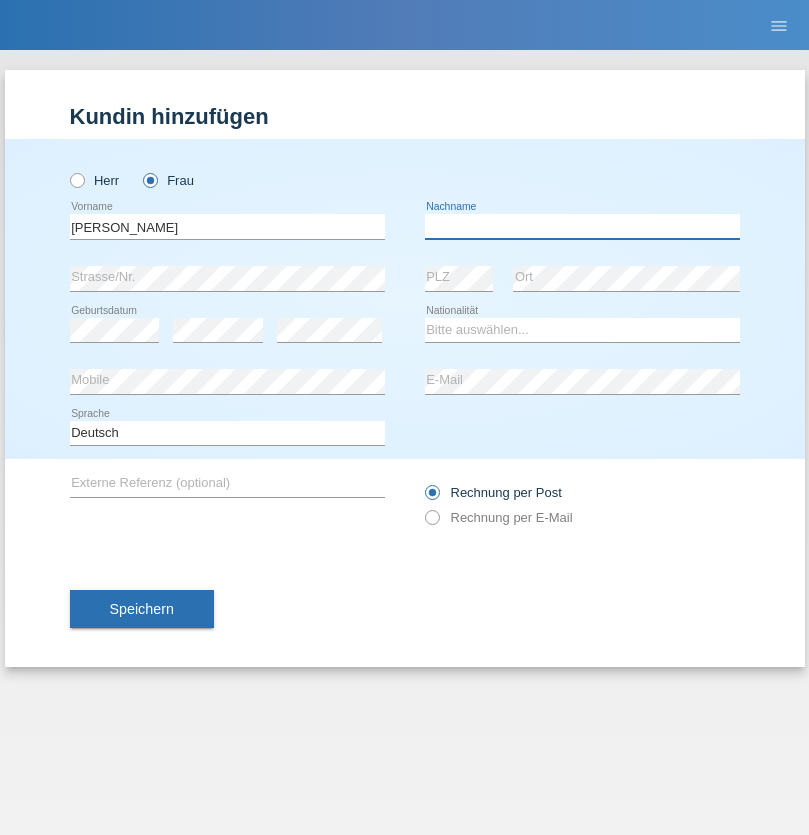 click at bounding box center (582, 226) 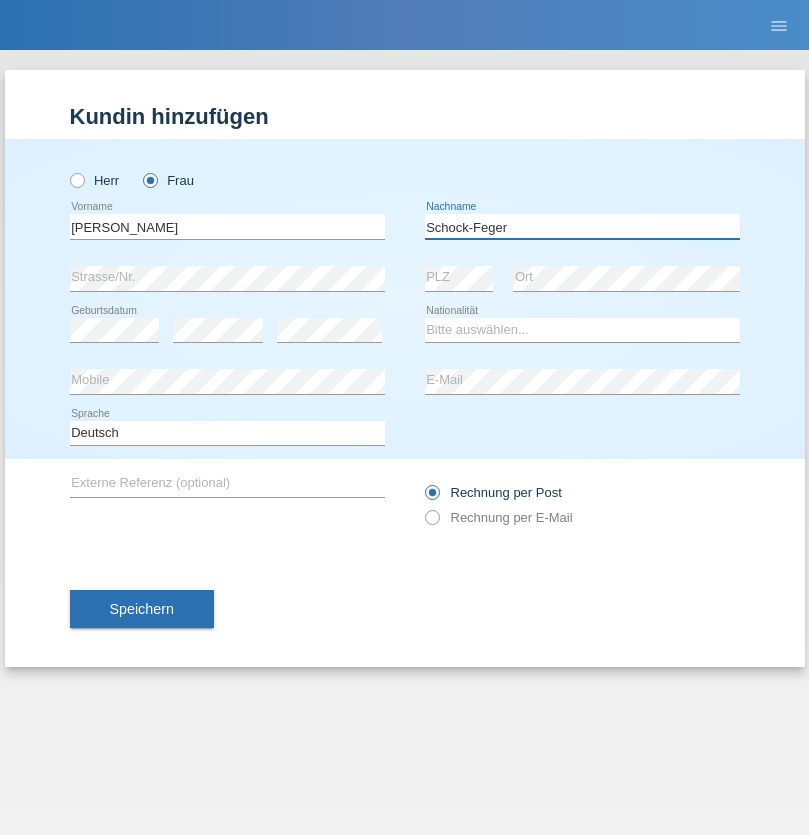 type on "Schock-Feger" 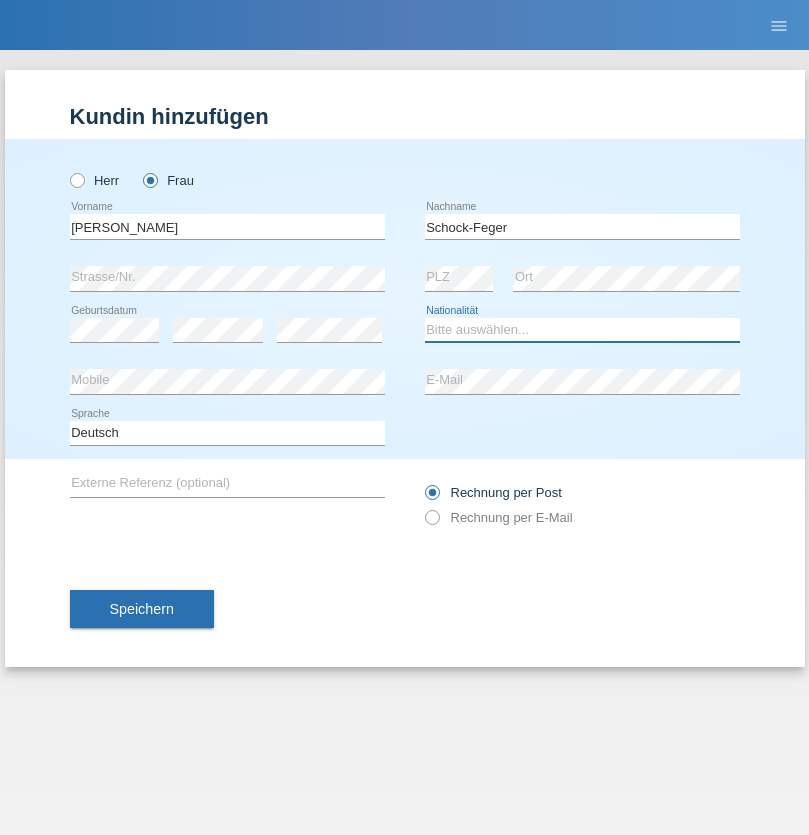 select on "CH" 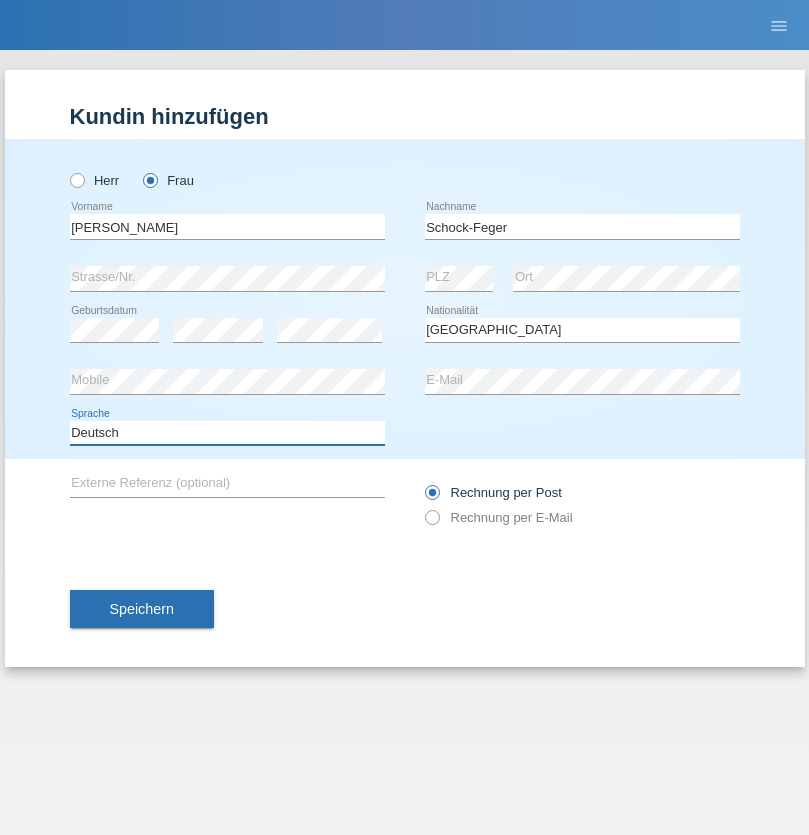 select on "en" 